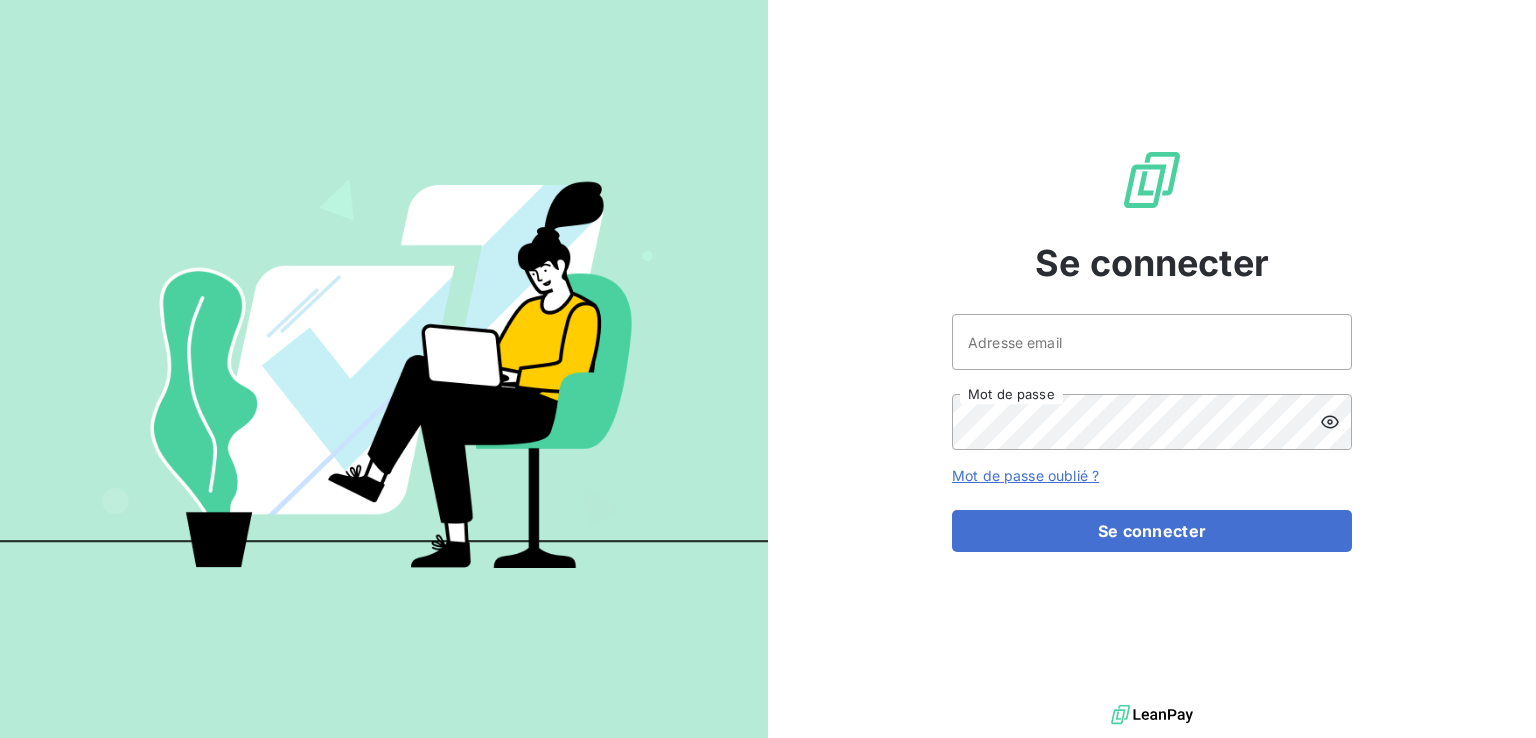 scroll, scrollTop: 0, scrollLeft: 0, axis: both 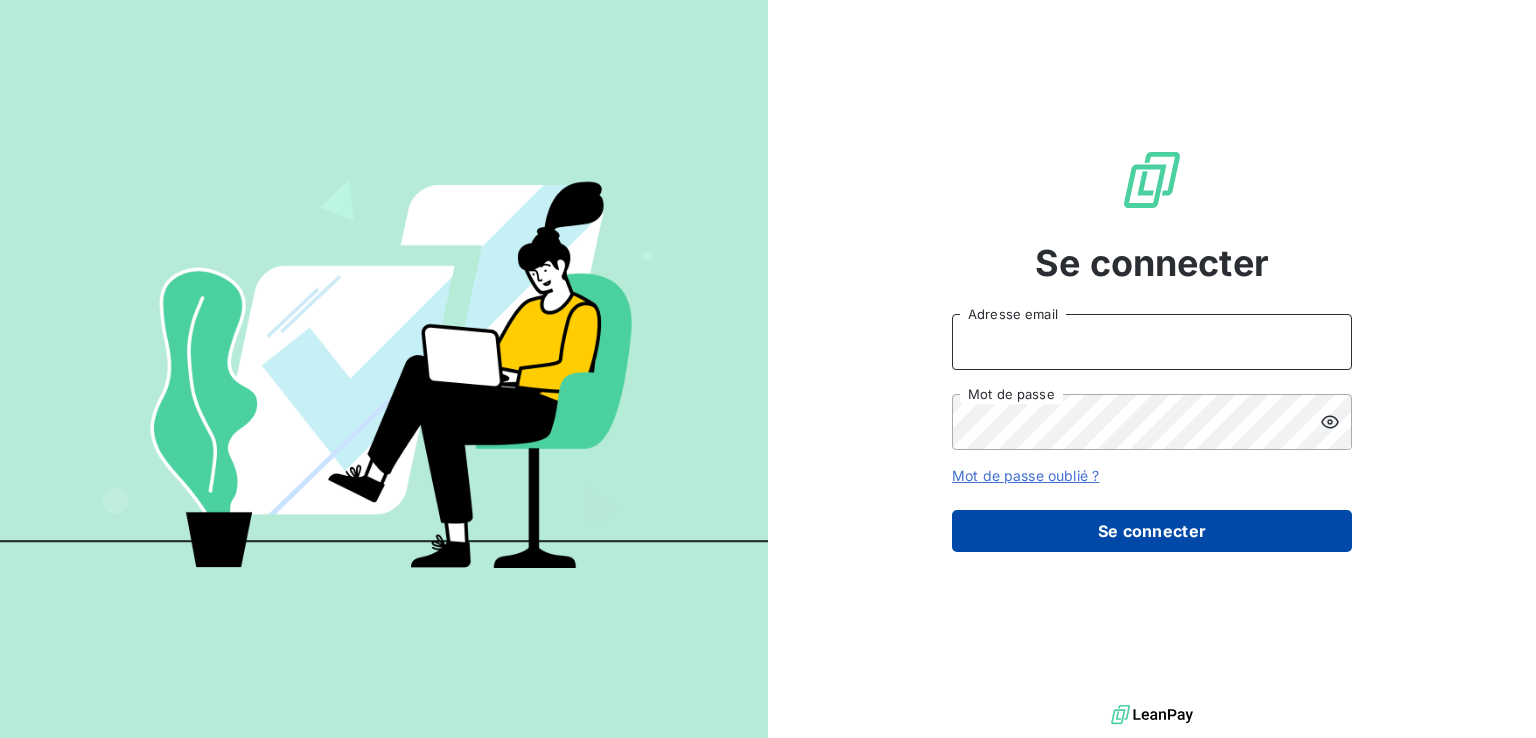type on "oceane.huguet@example.com" 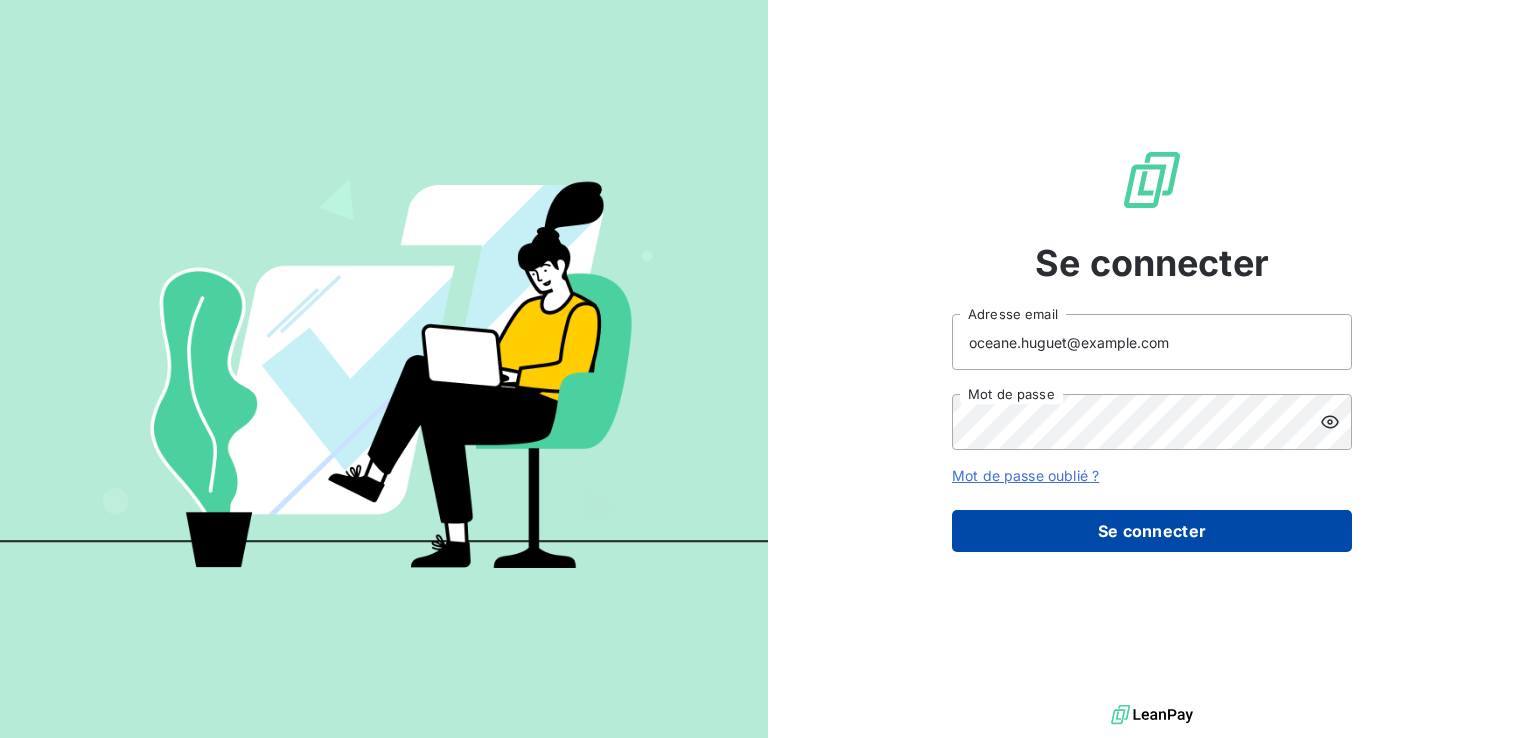 click on "Se connecter" at bounding box center (1152, 531) 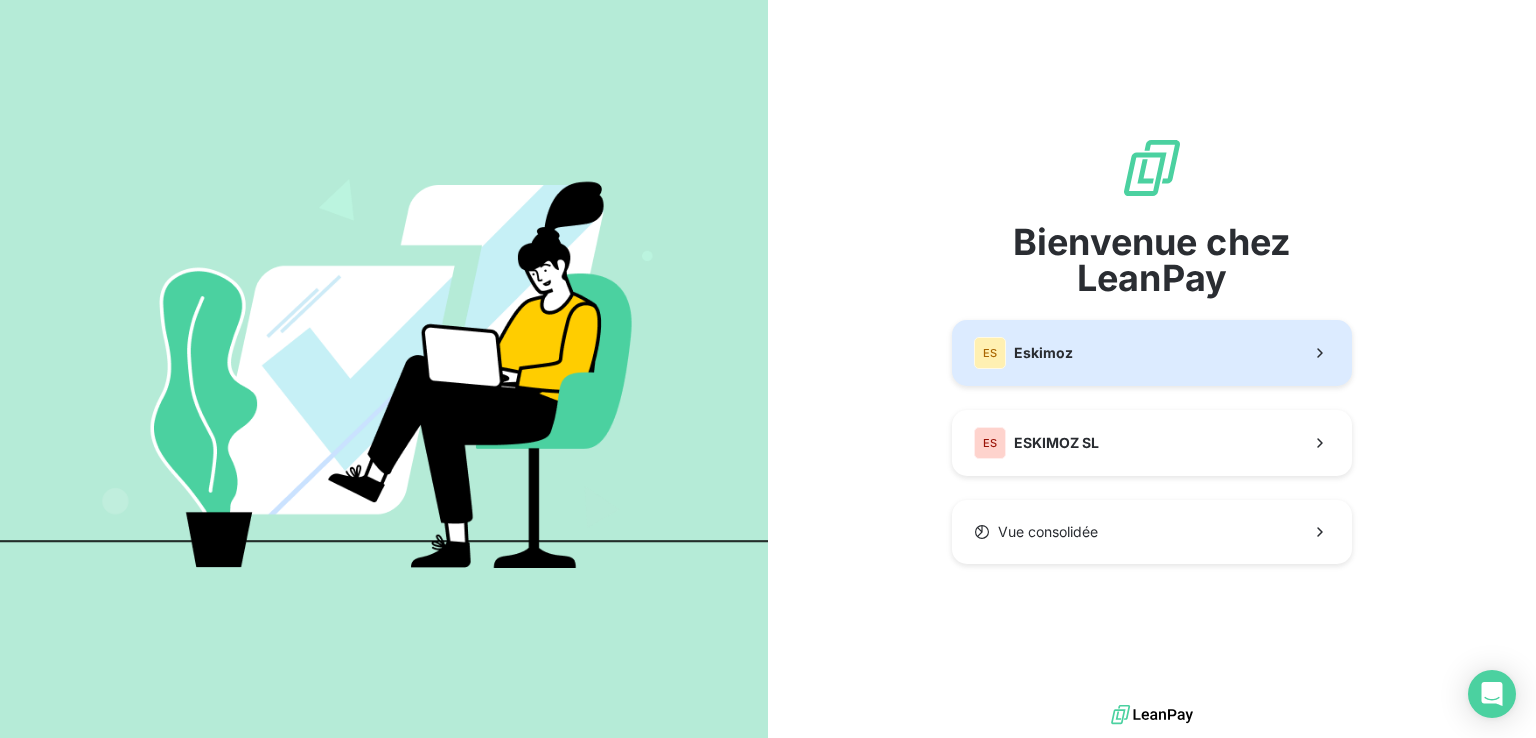 click on "ES Eskimoz" at bounding box center [1152, 353] 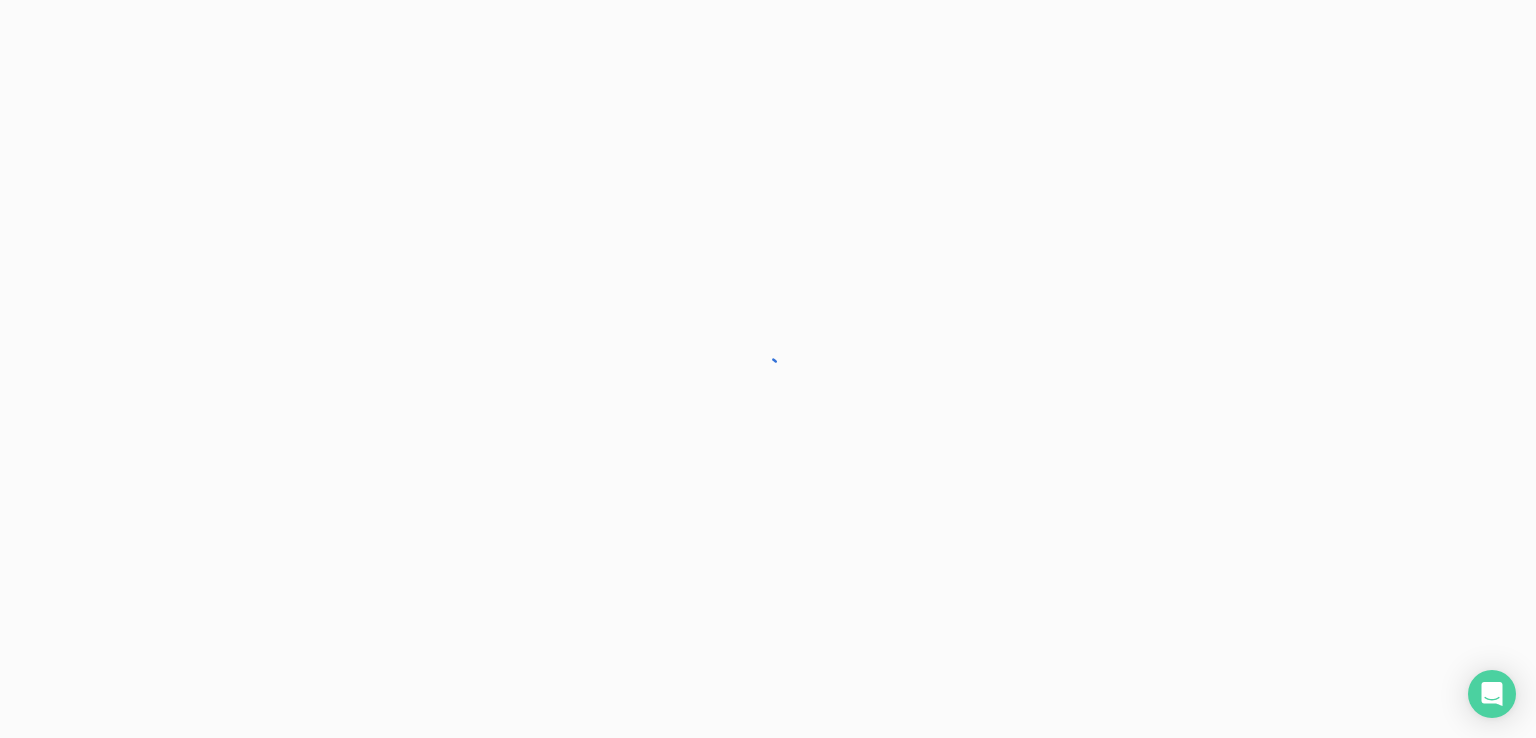 scroll, scrollTop: 0, scrollLeft: 0, axis: both 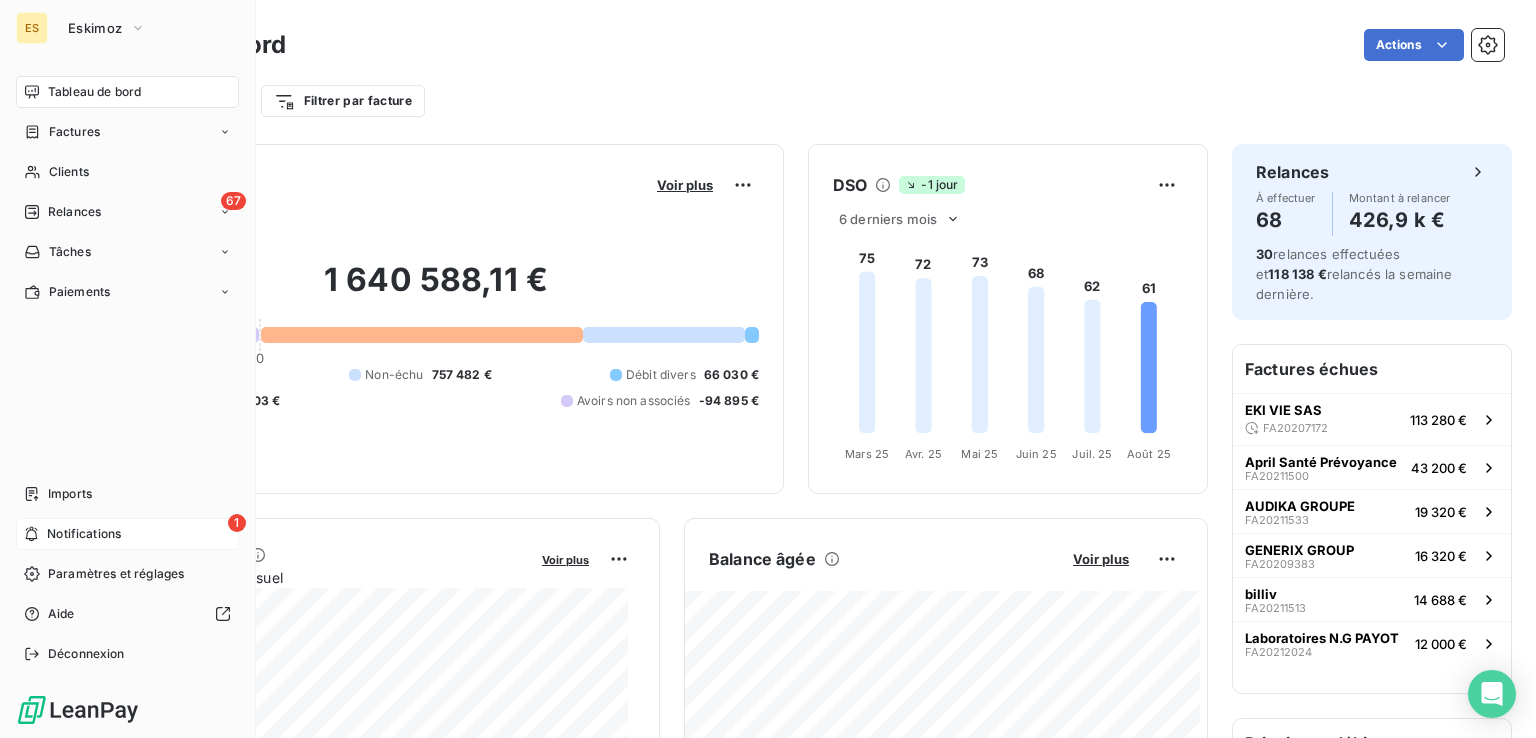 click on "Notifications" at bounding box center (84, 534) 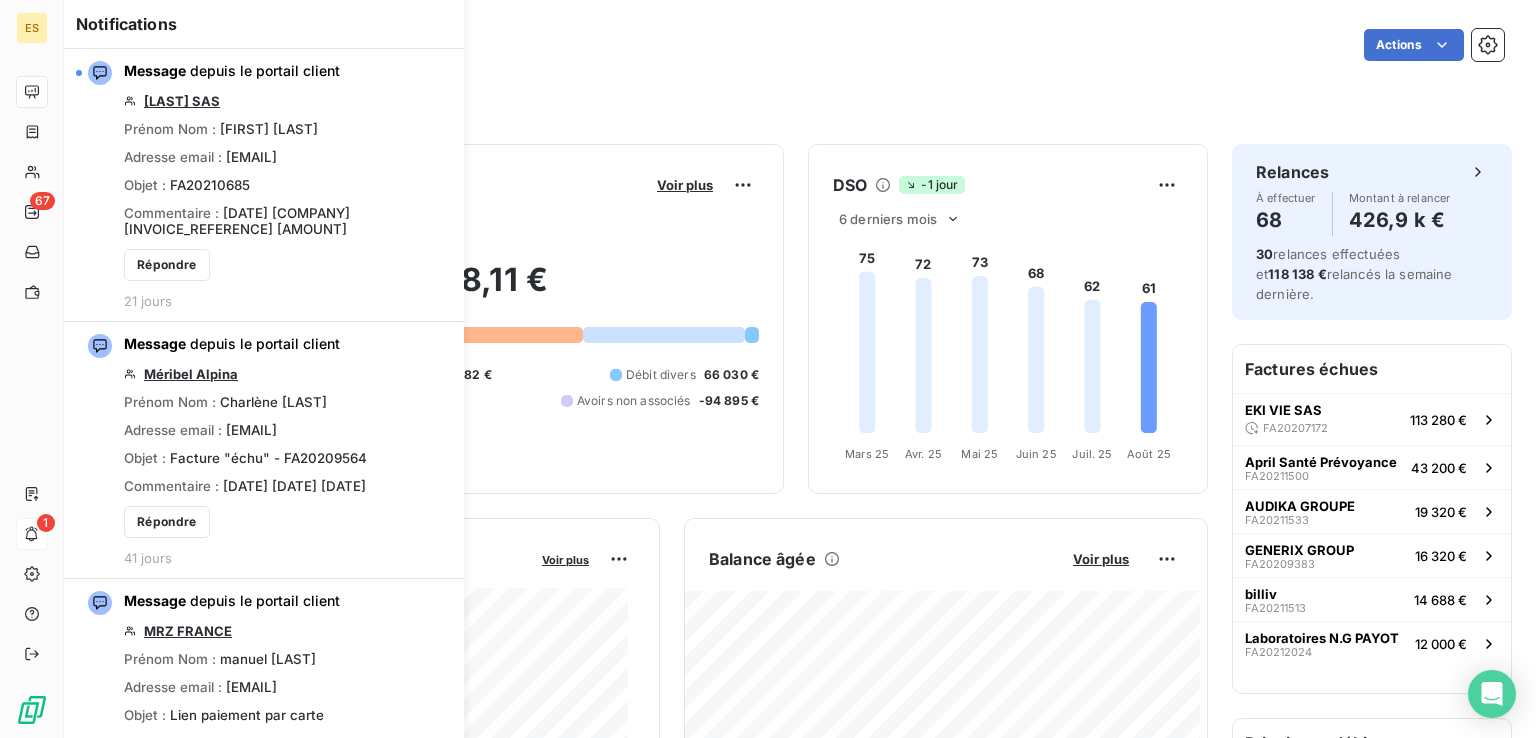 click on "Tableau de bord Actions" at bounding box center (800, 45) 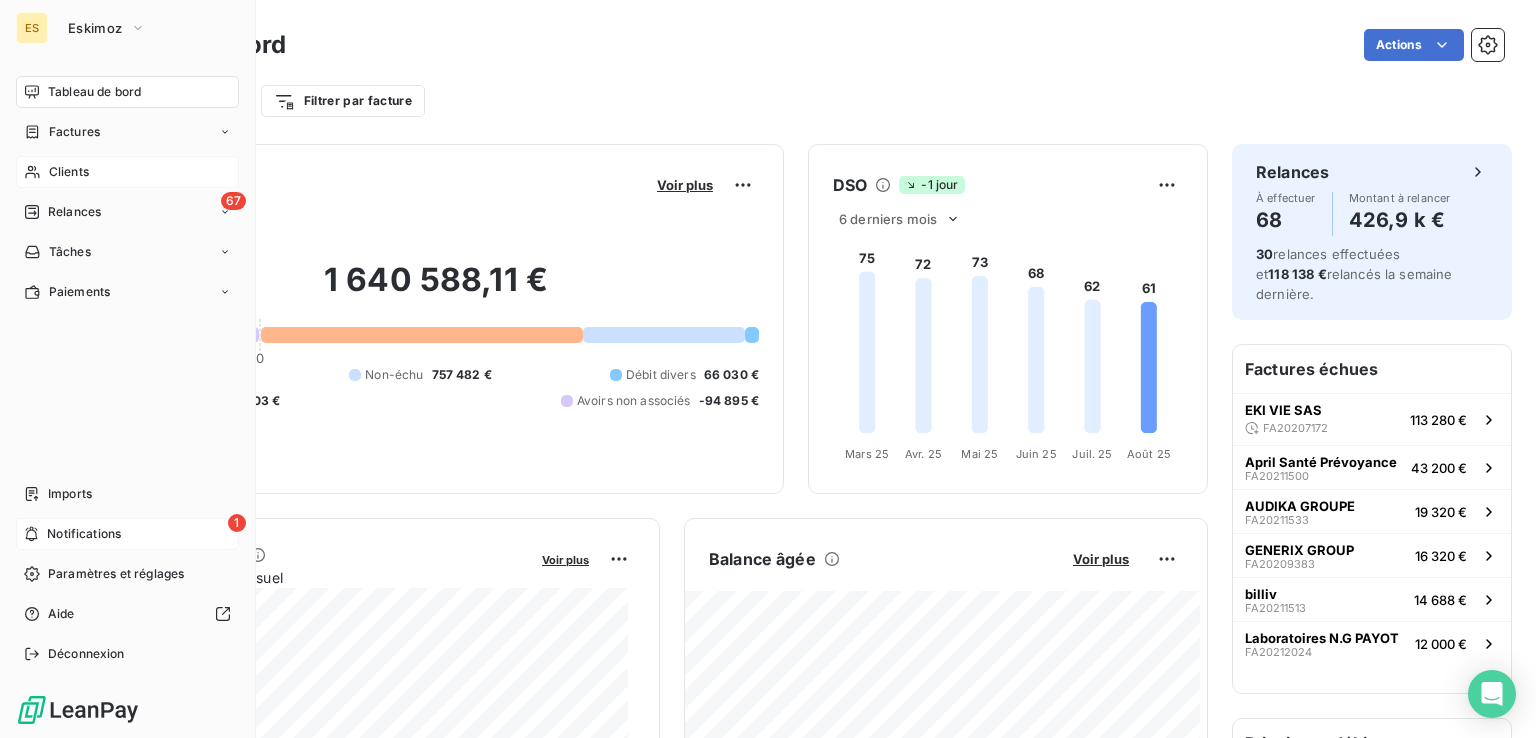 click on "Clients" at bounding box center (69, 172) 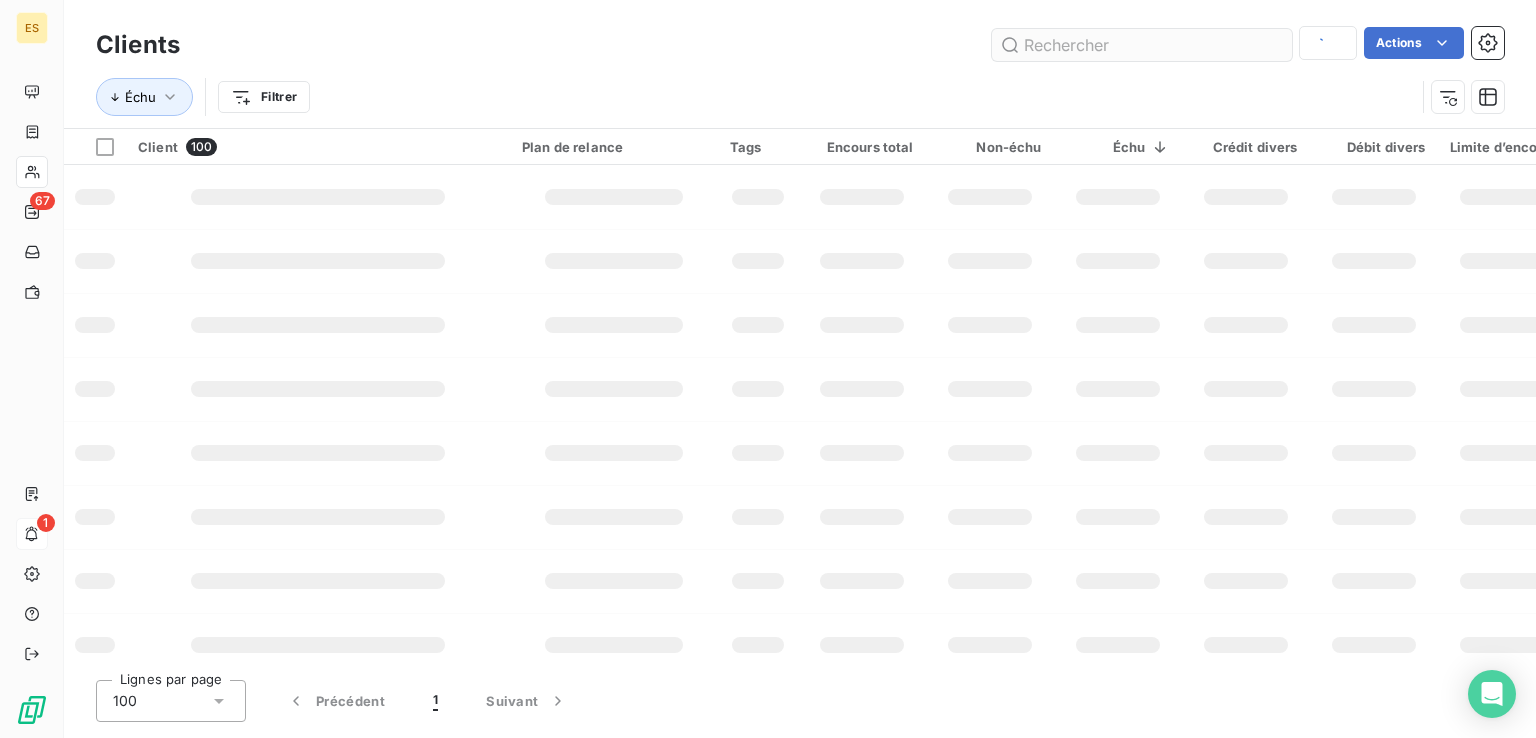 click at bounding box center (1142, 45) 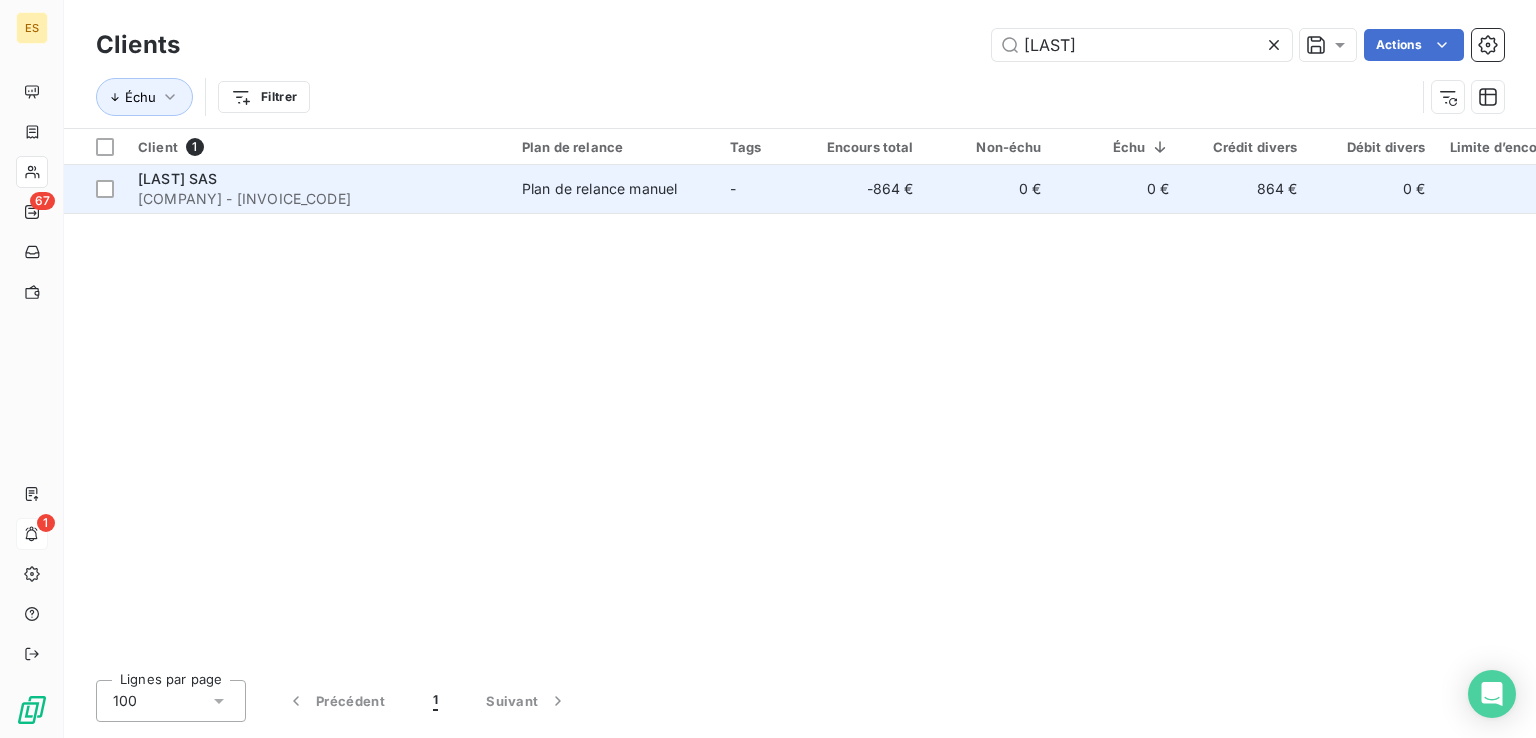 type on "[LAST]" 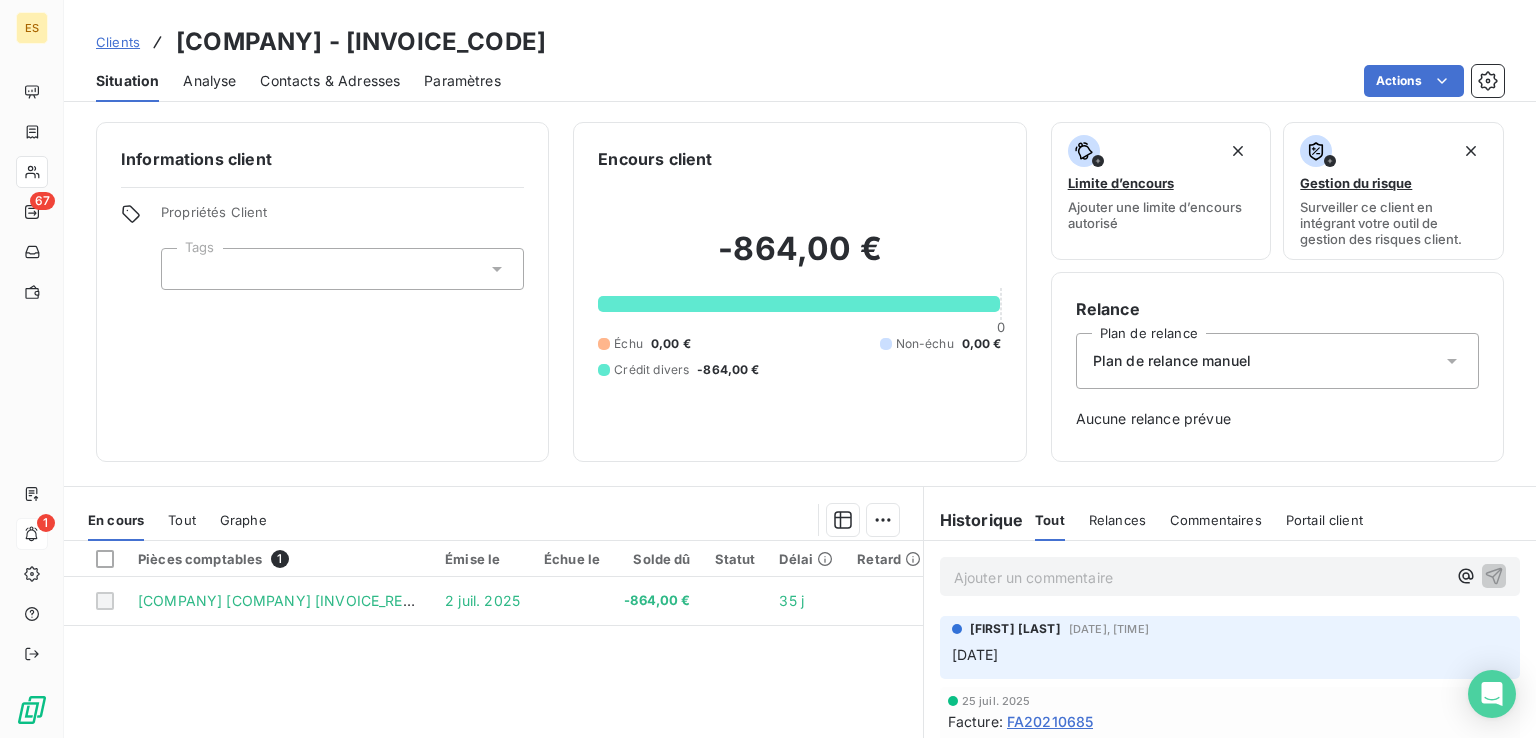 click on "Clients" at bounding box center [118, 42] 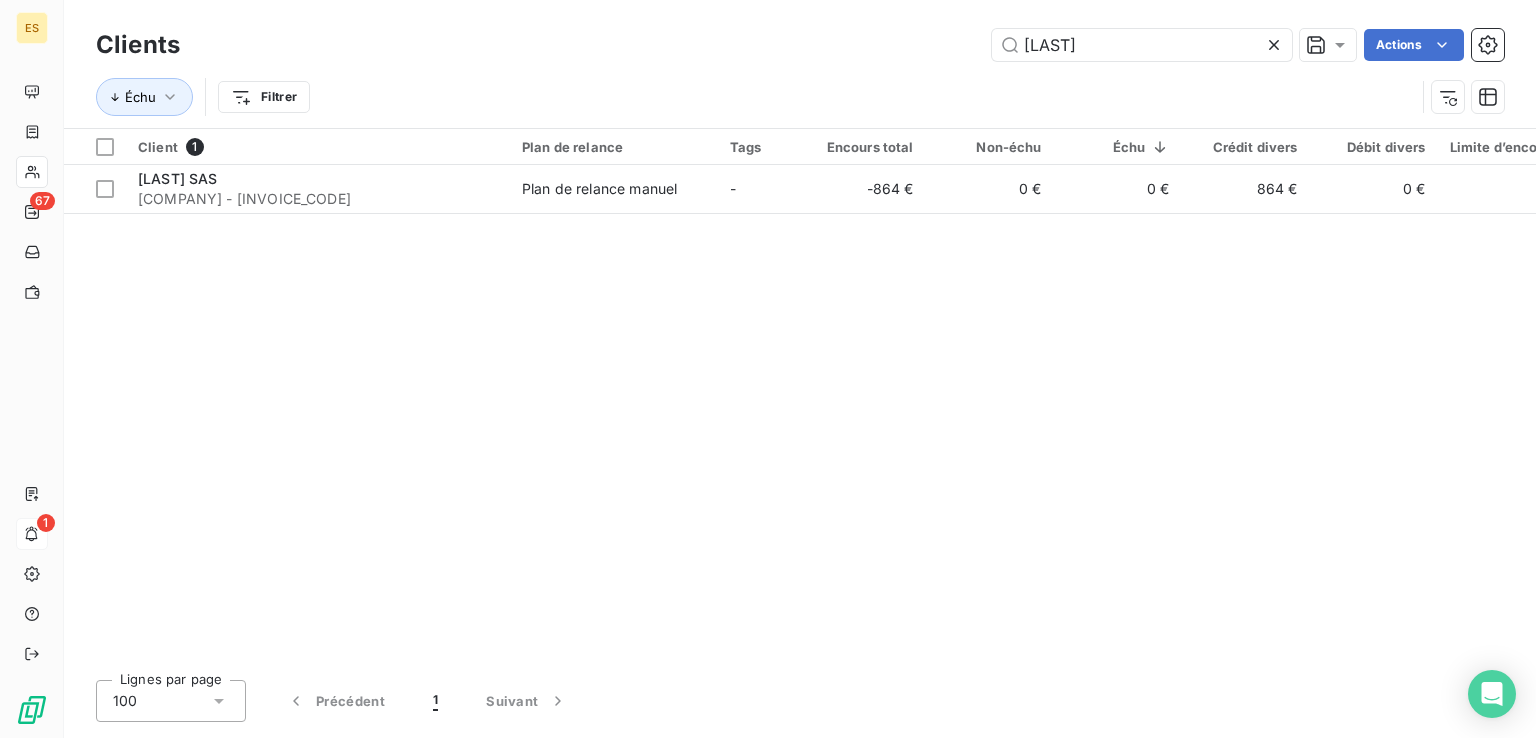 click 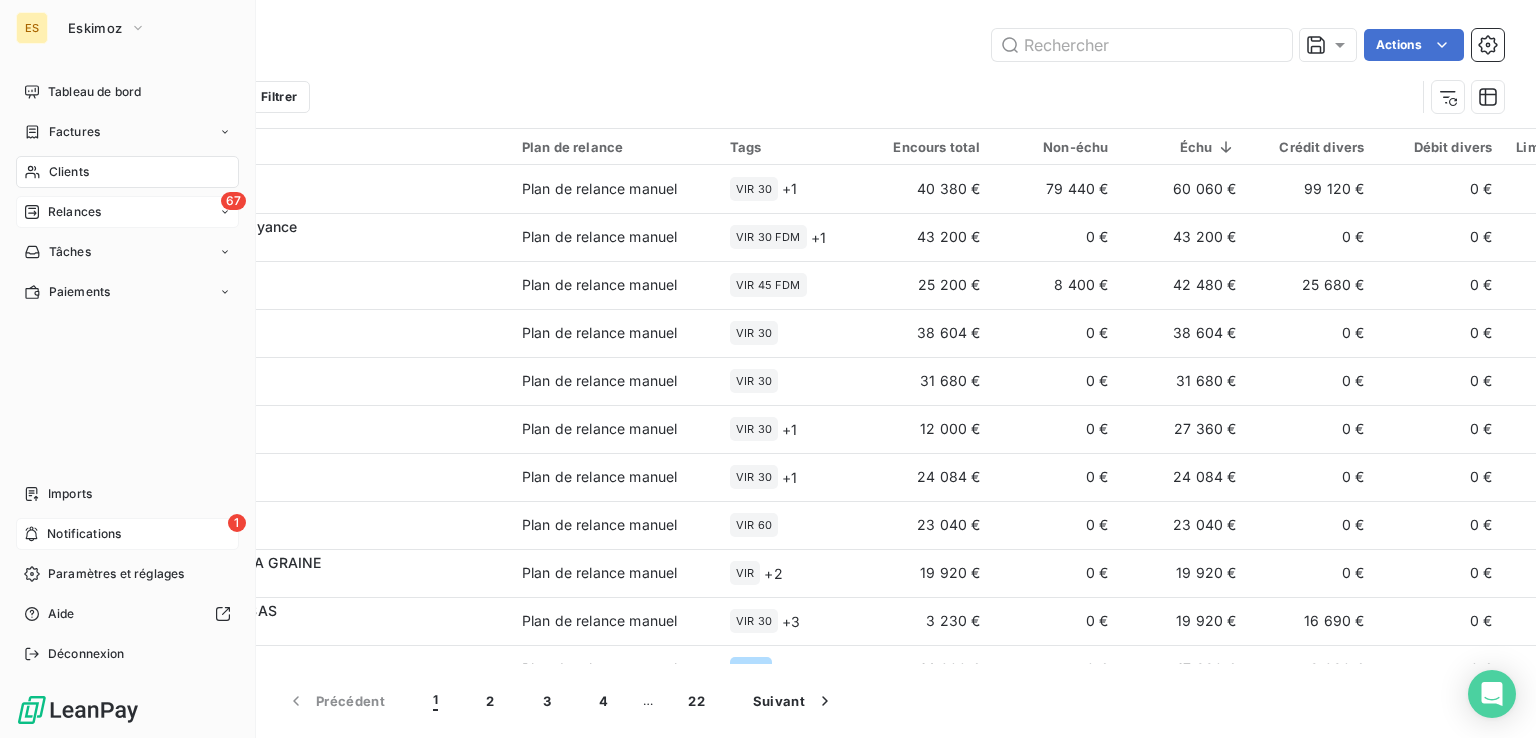 click on "Relances" at bounding box center [74, 212] 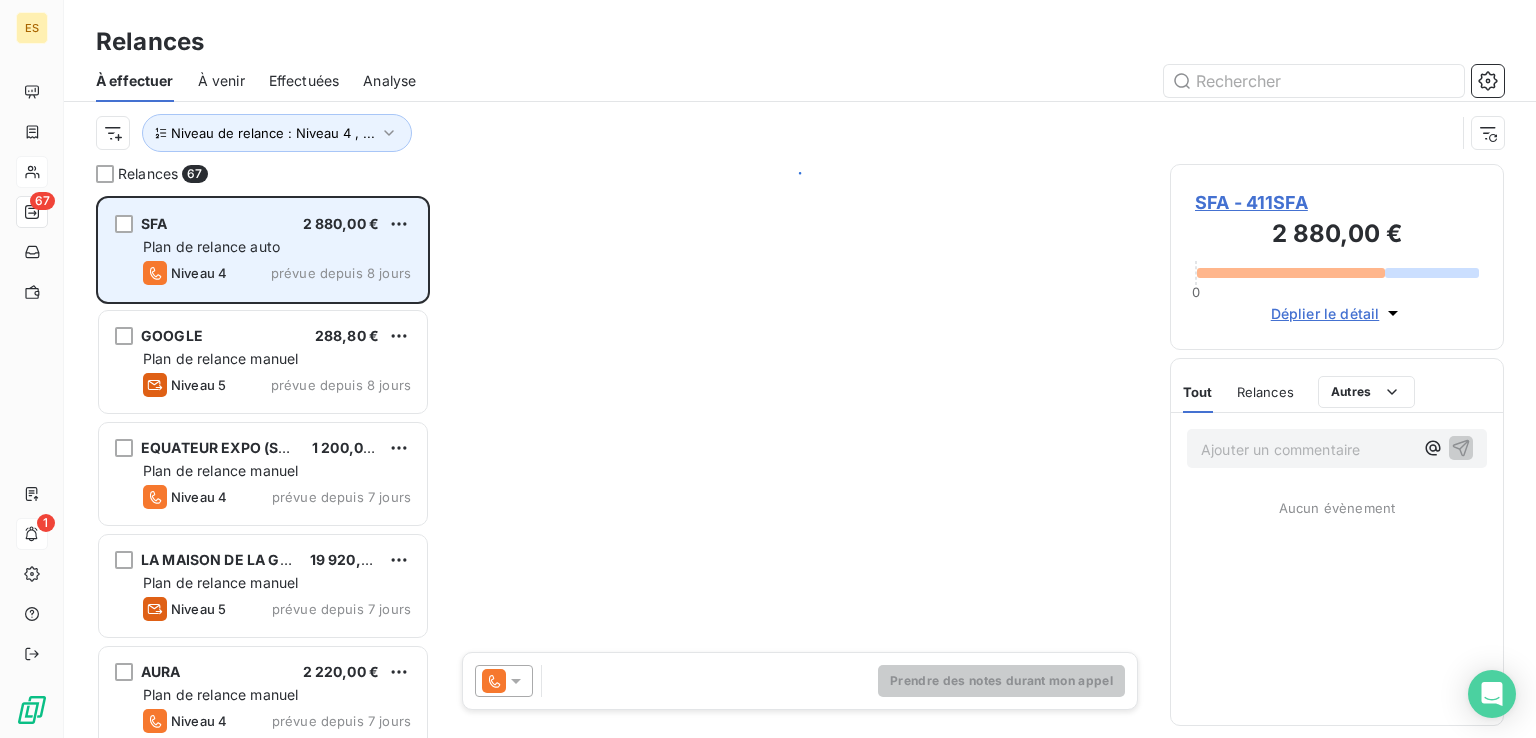 scroll, scrollTop: 16, scrollLeft: 16, axis: both 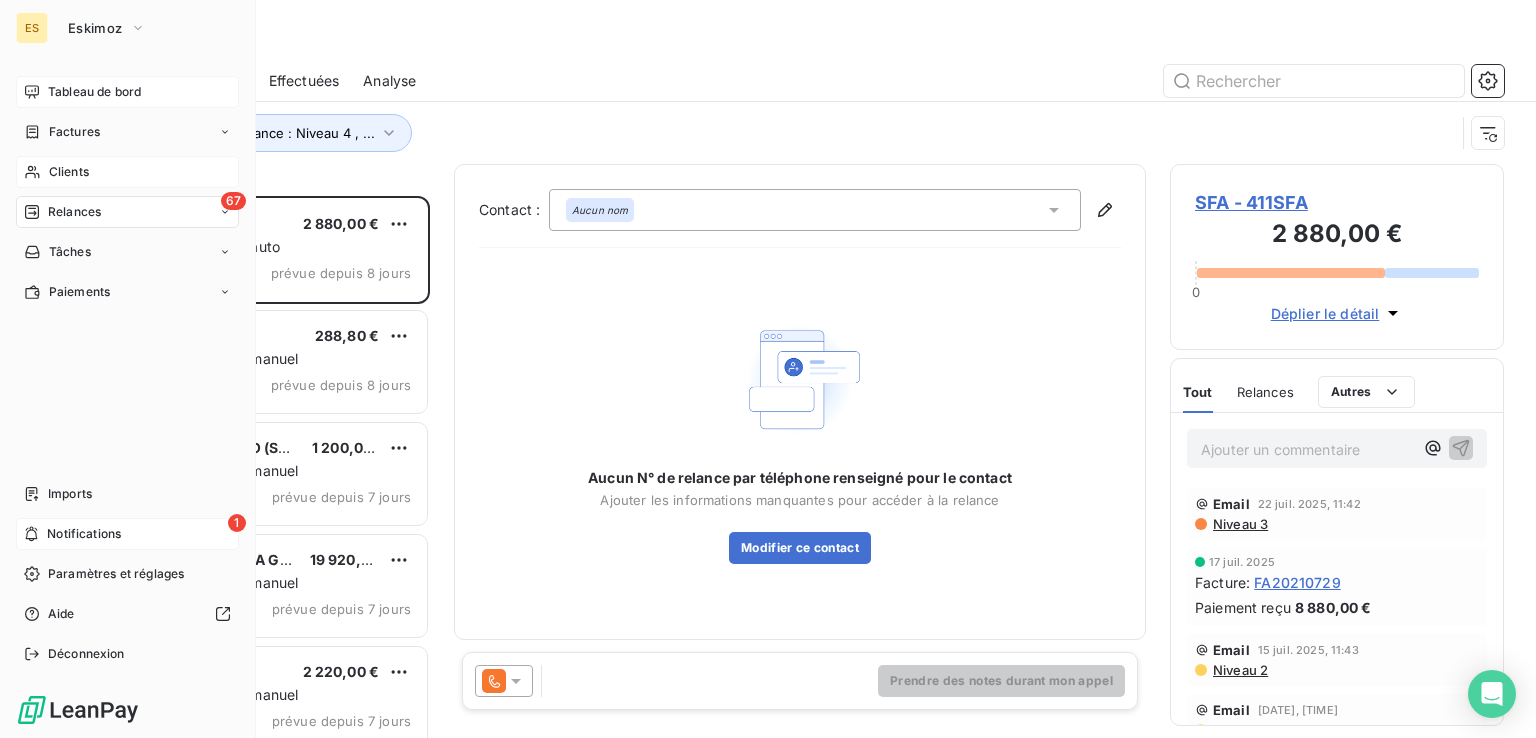 click on "Tableau de bord" at bounding box center (94, 92) 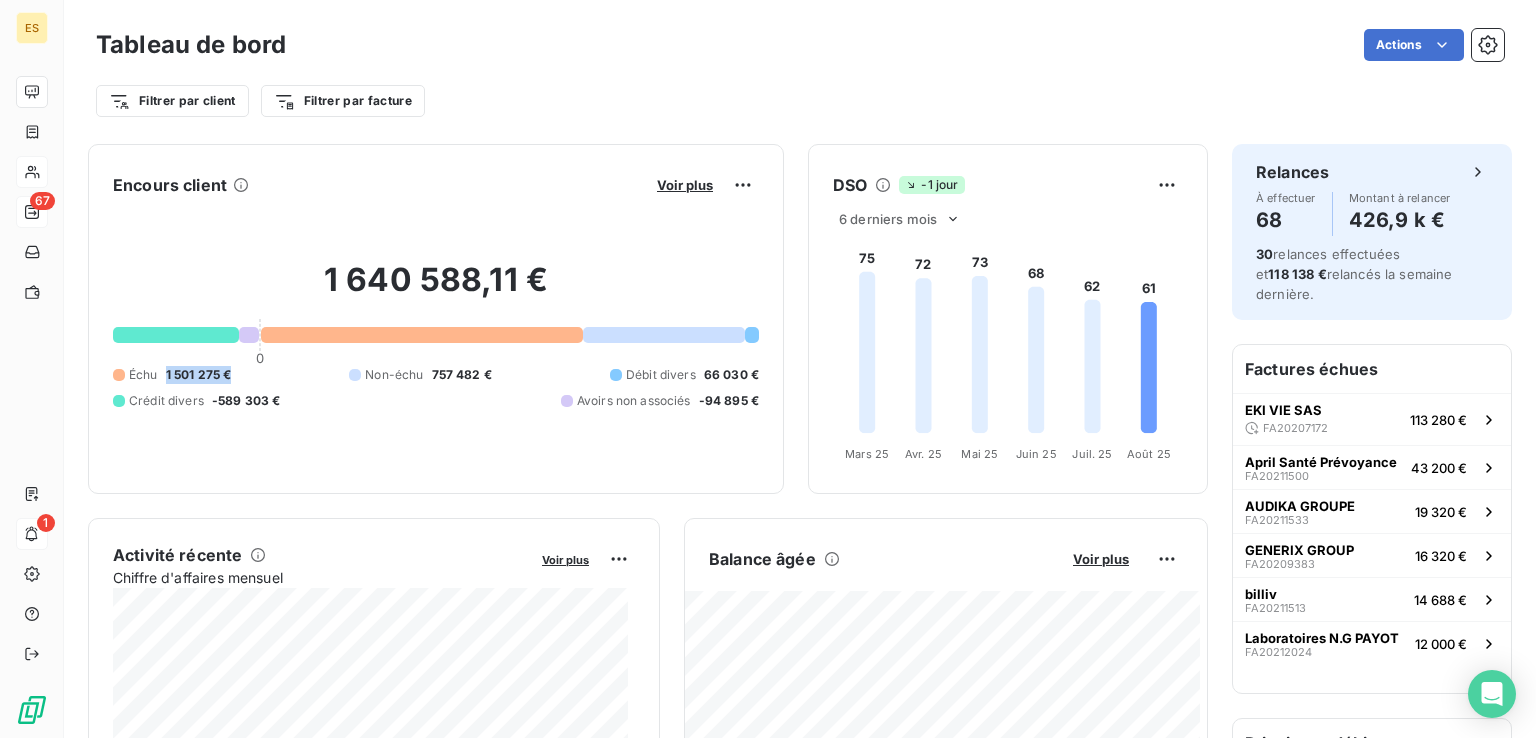 drag, startPoint x: 160, startPoint y: 377, endPoint x: 235, endPoint y: 385, distance: 75.42546 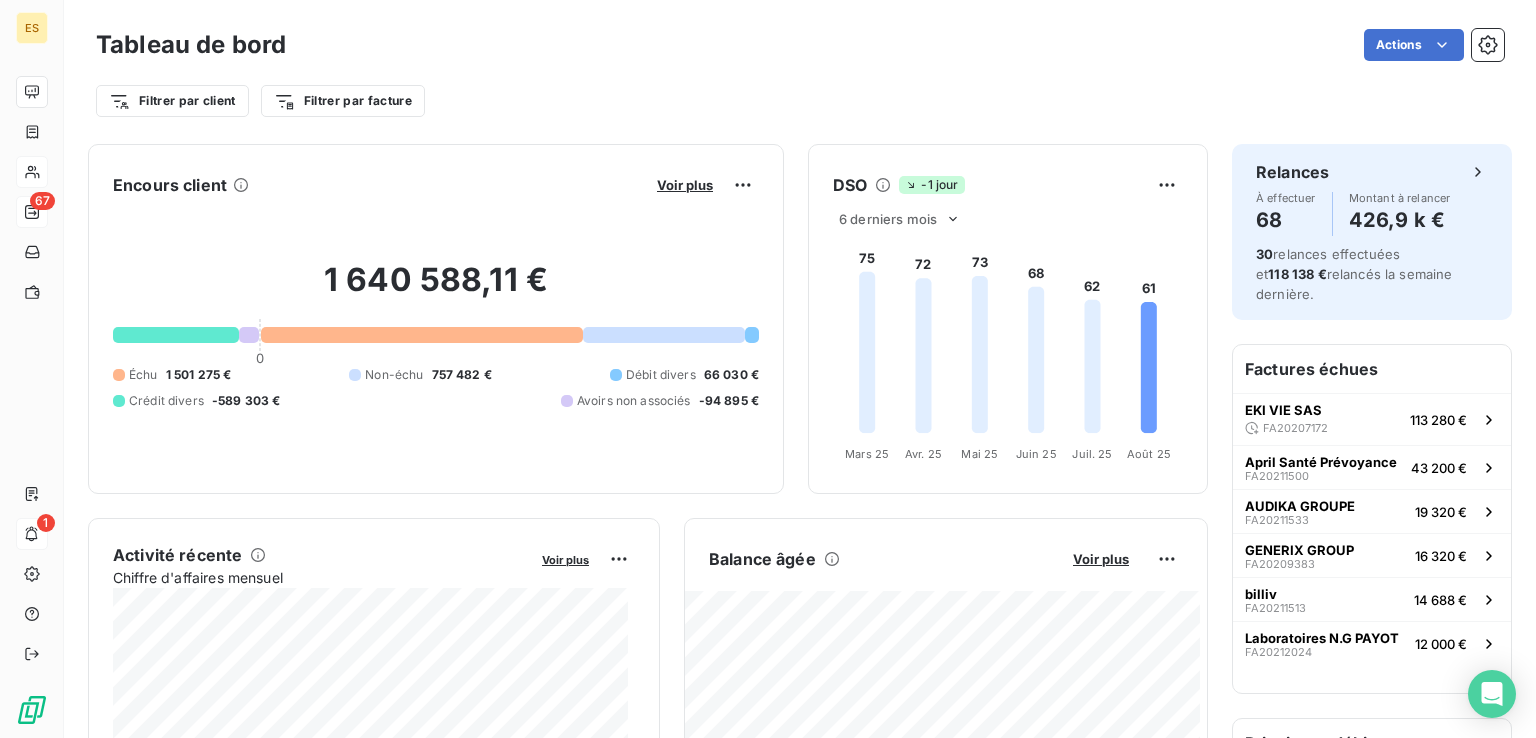 click on "1 640 588,11 € 0 Échu 1 501 275 € Non-échu 757 482 €   Débit divers 66 030 € Crédit divers -589 303 € Avoirs non associés -94 895 €" at bounding box center (436, 335) 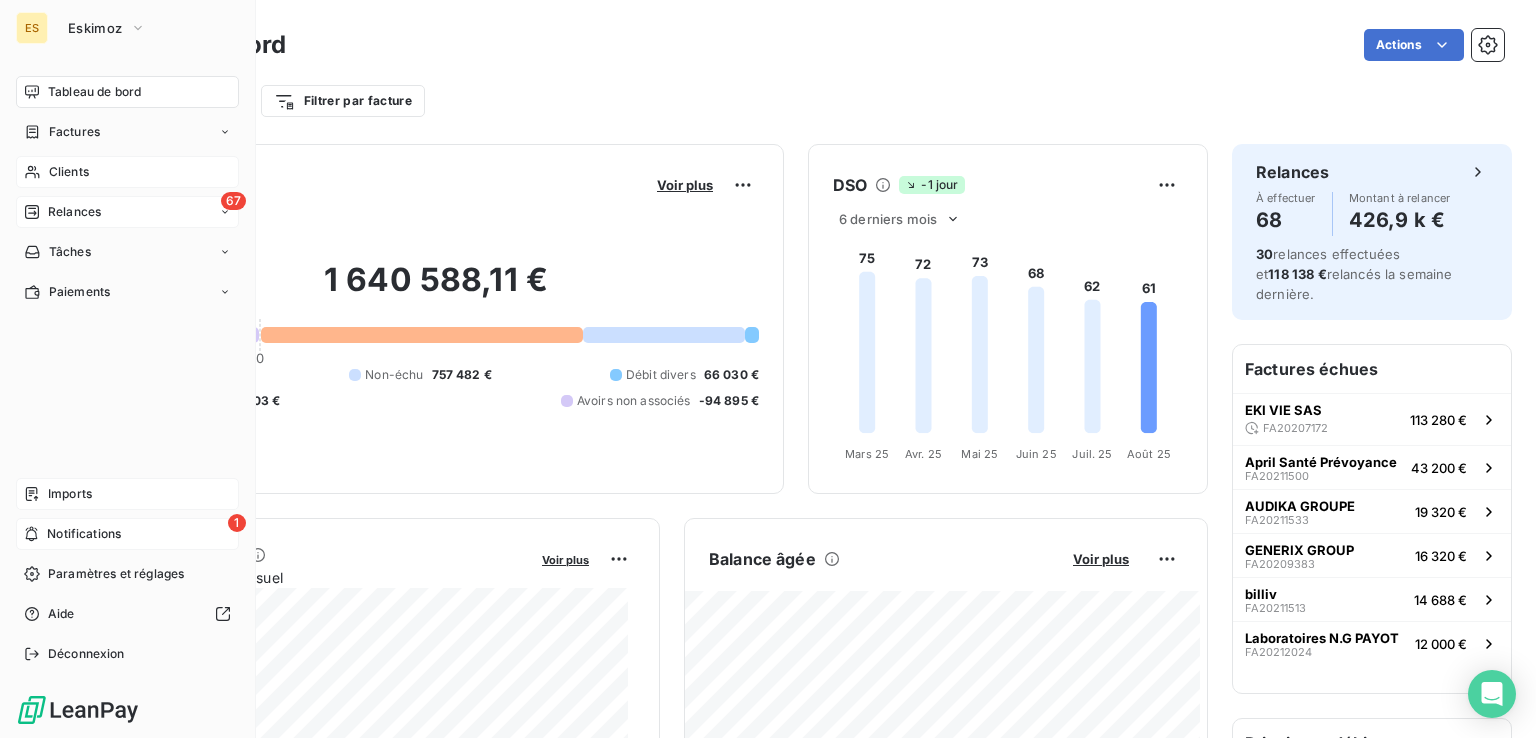 click on "Imports" at bounding box center (127, 494) 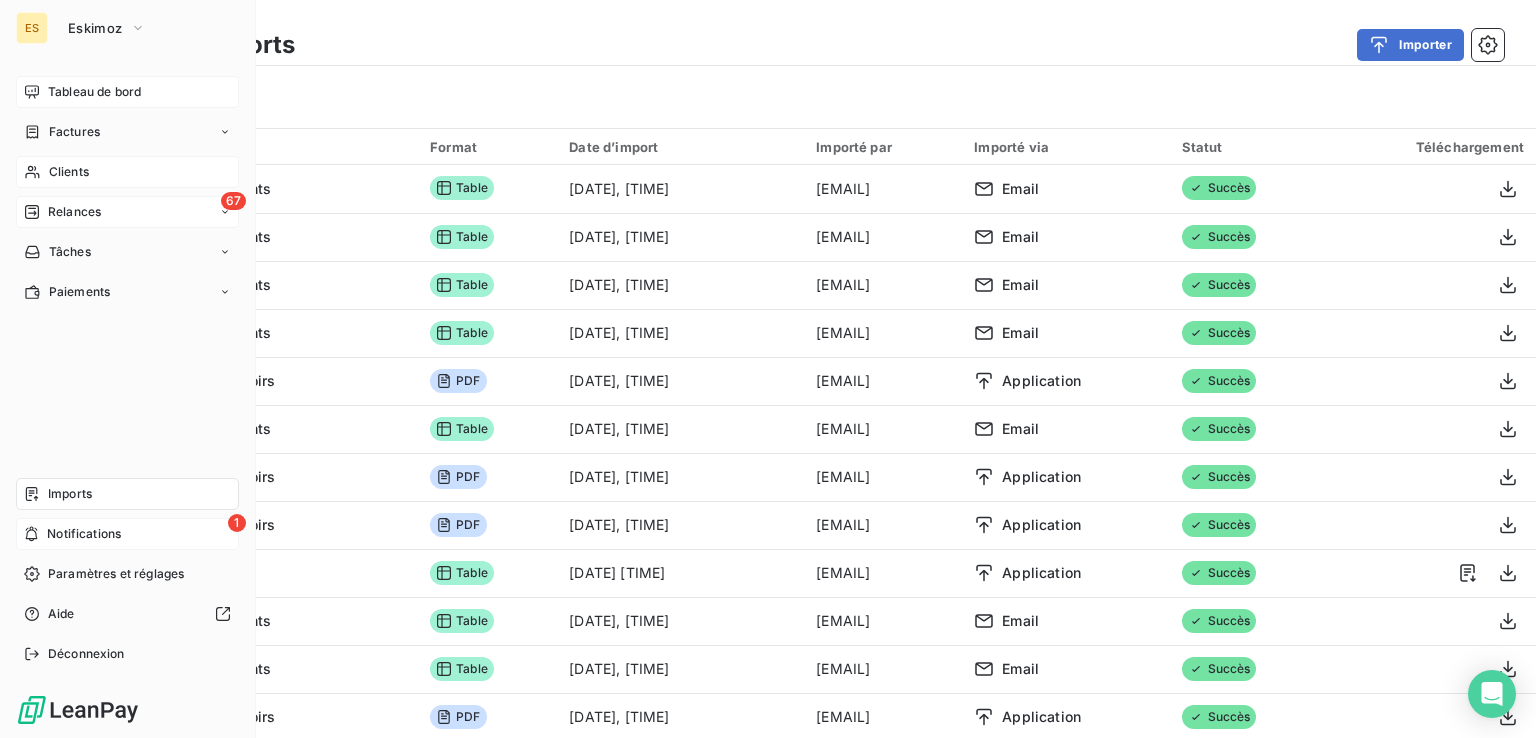 click on "Tableau de bord" at bounding box center [94, 92] 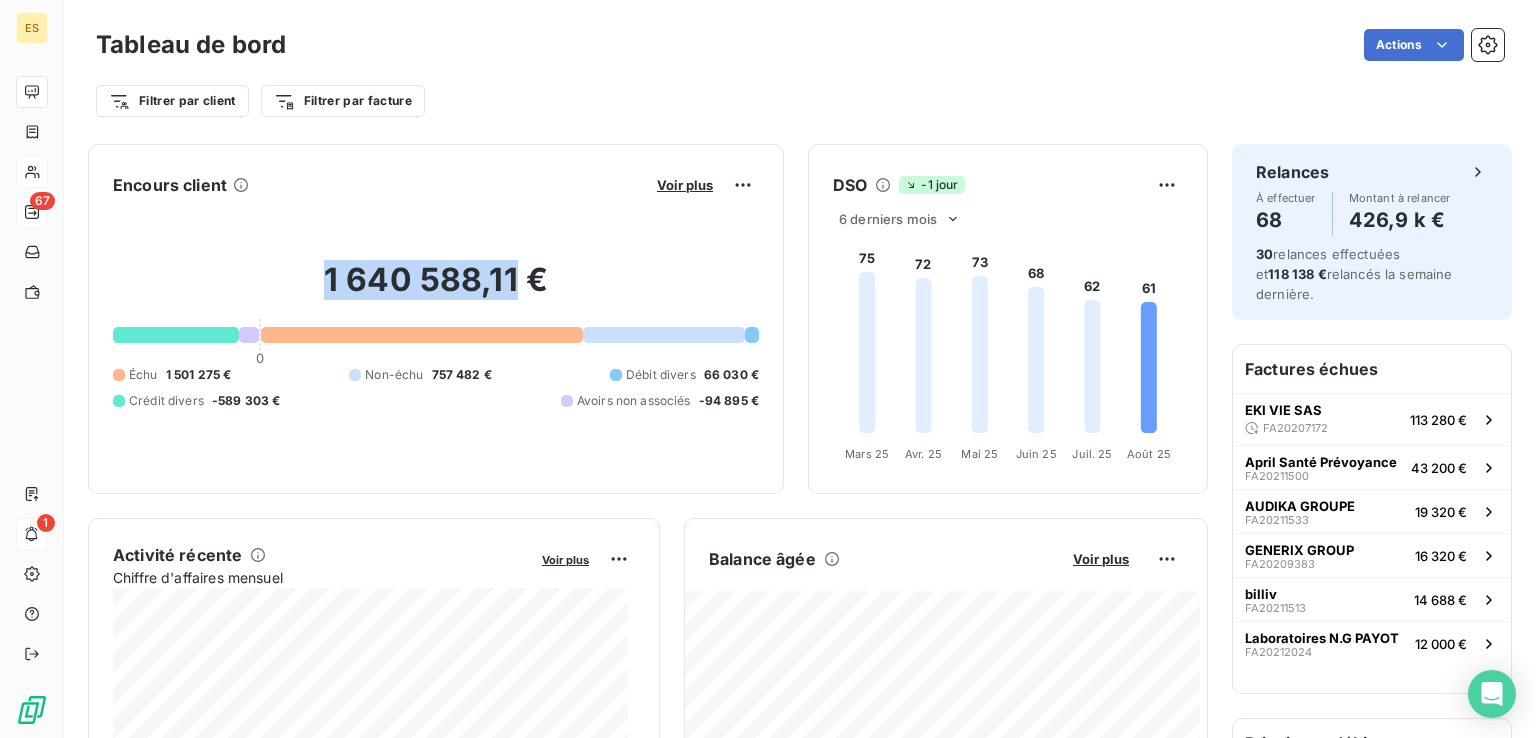 drag, startPoint x: 321, startPoint y: 285, endPoint x: 512, endPoint y: 282, distance: 191.02356 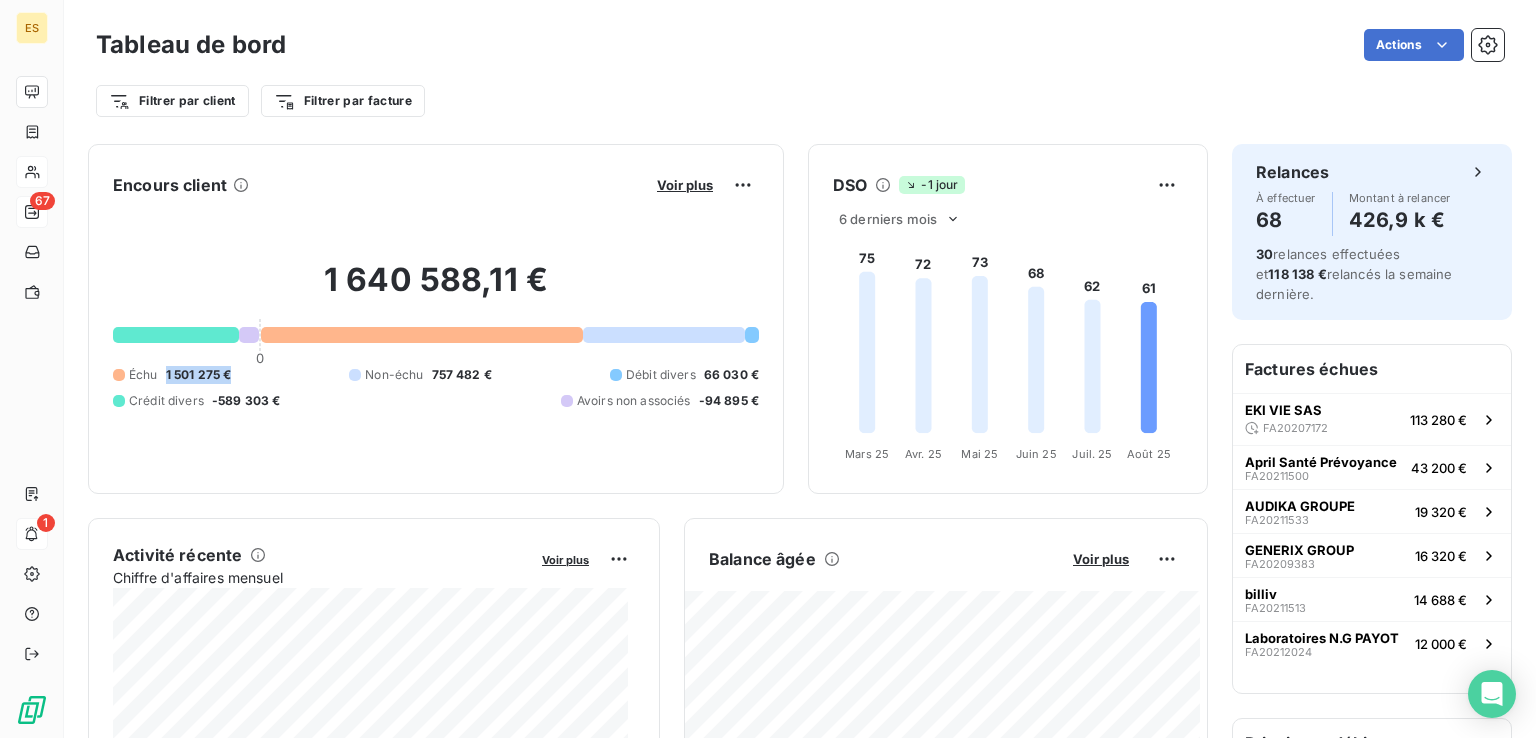 drag, startPoint x: 164, startPoint y: 374, endPoint x: 235, endPoint y: 374, distance: 71 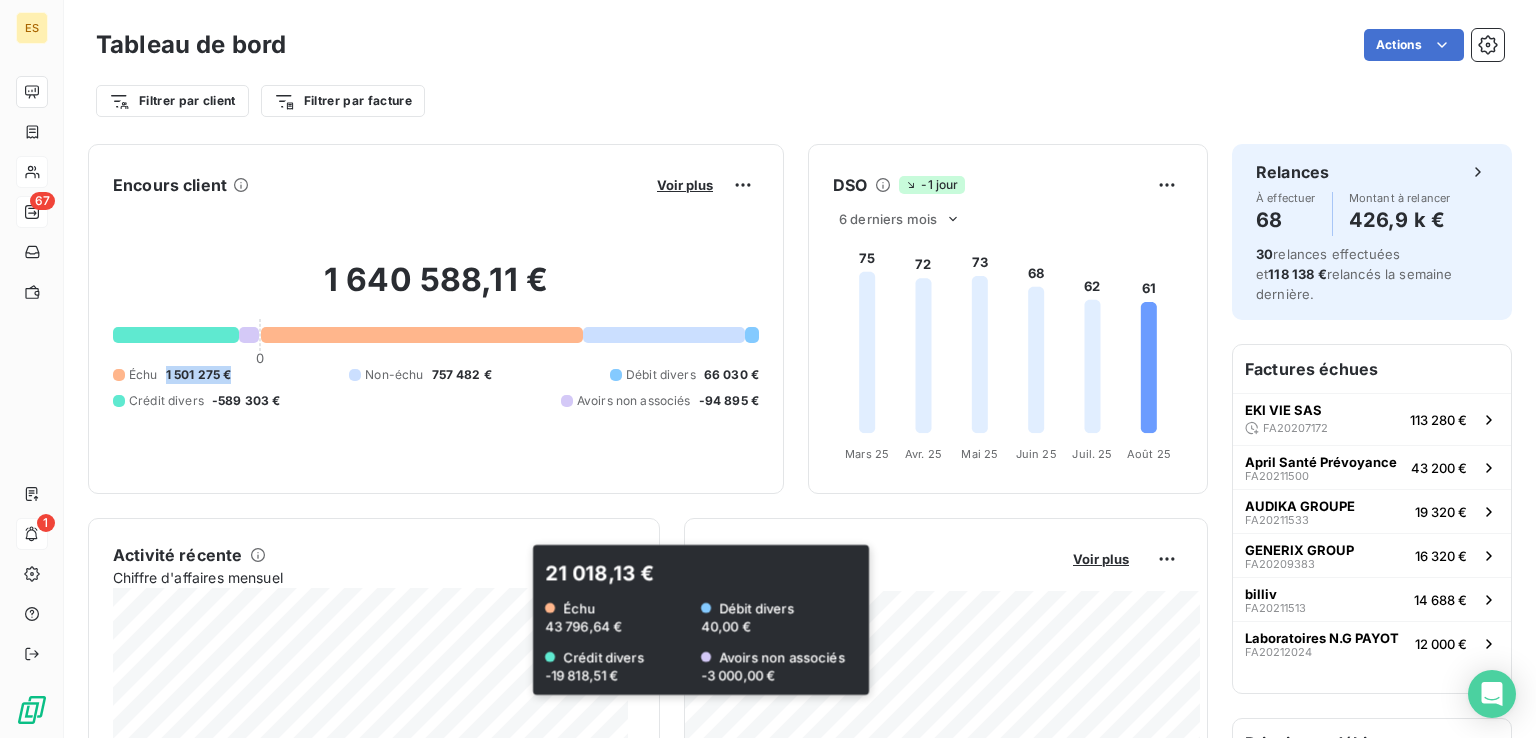copy on "1 501 275 €" 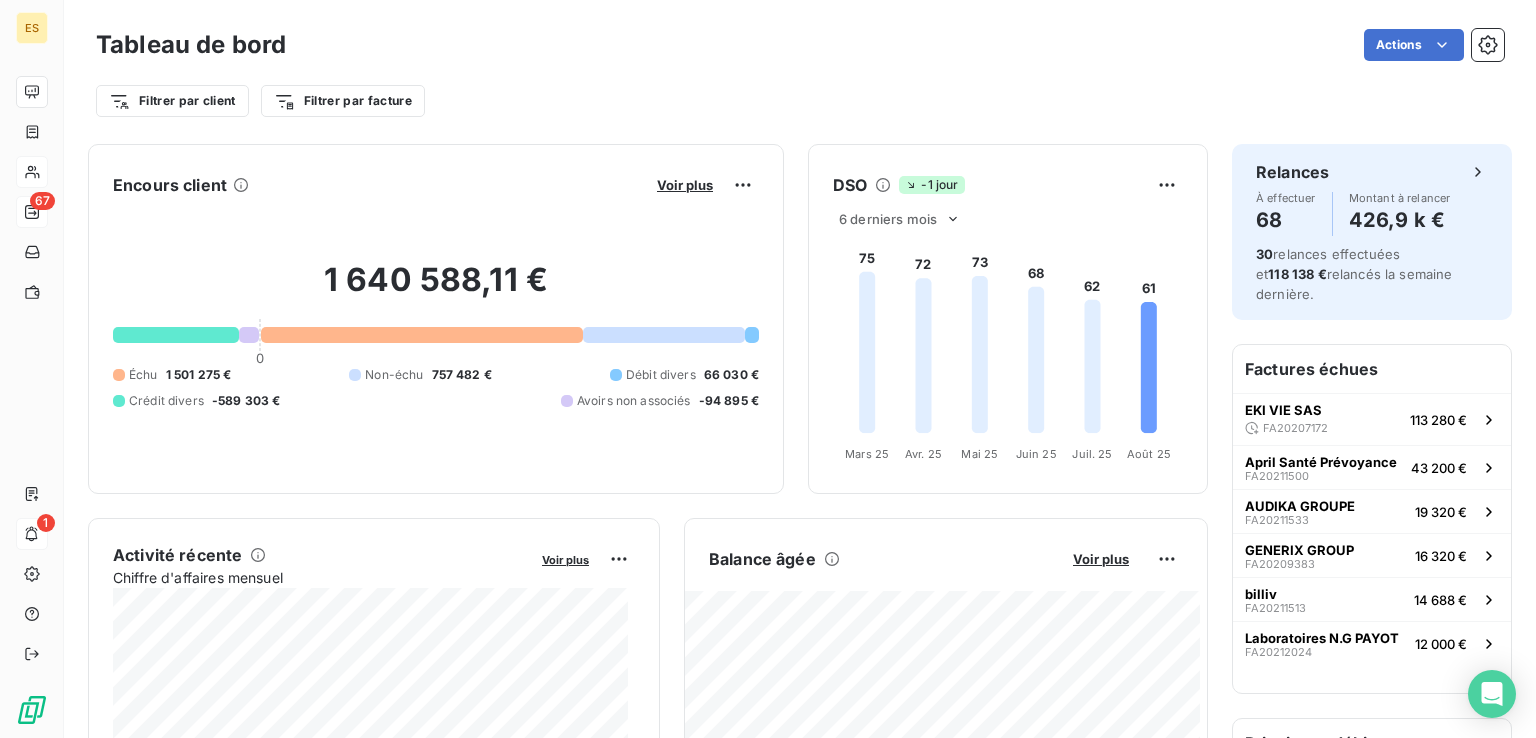 click on "[DATE] [DATE] [DATE]" at bounding box center [436, 319] 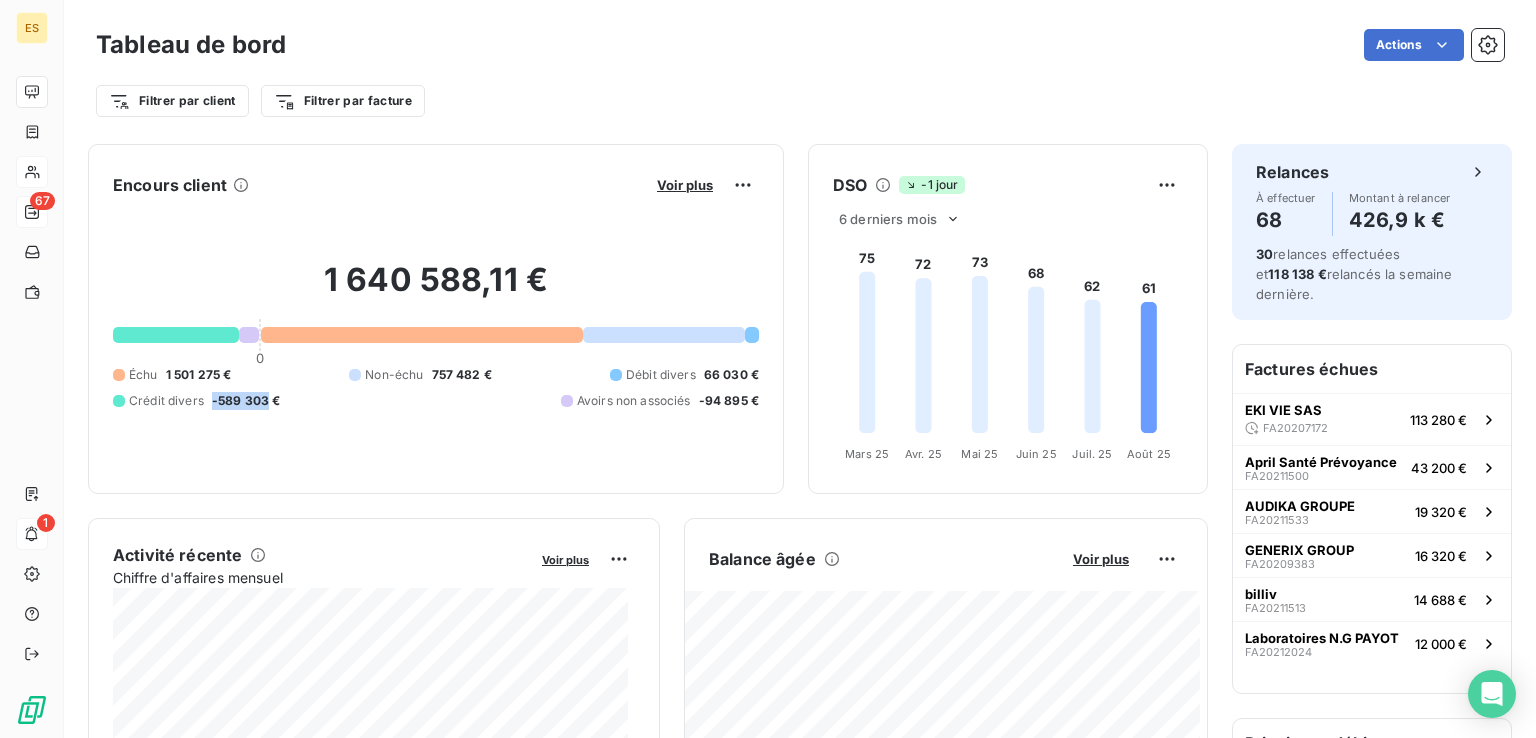 drag, startPoint x: 211, startPoint y: 403, endPoint x: 265, endPoint y: 408, distance: 54.230988 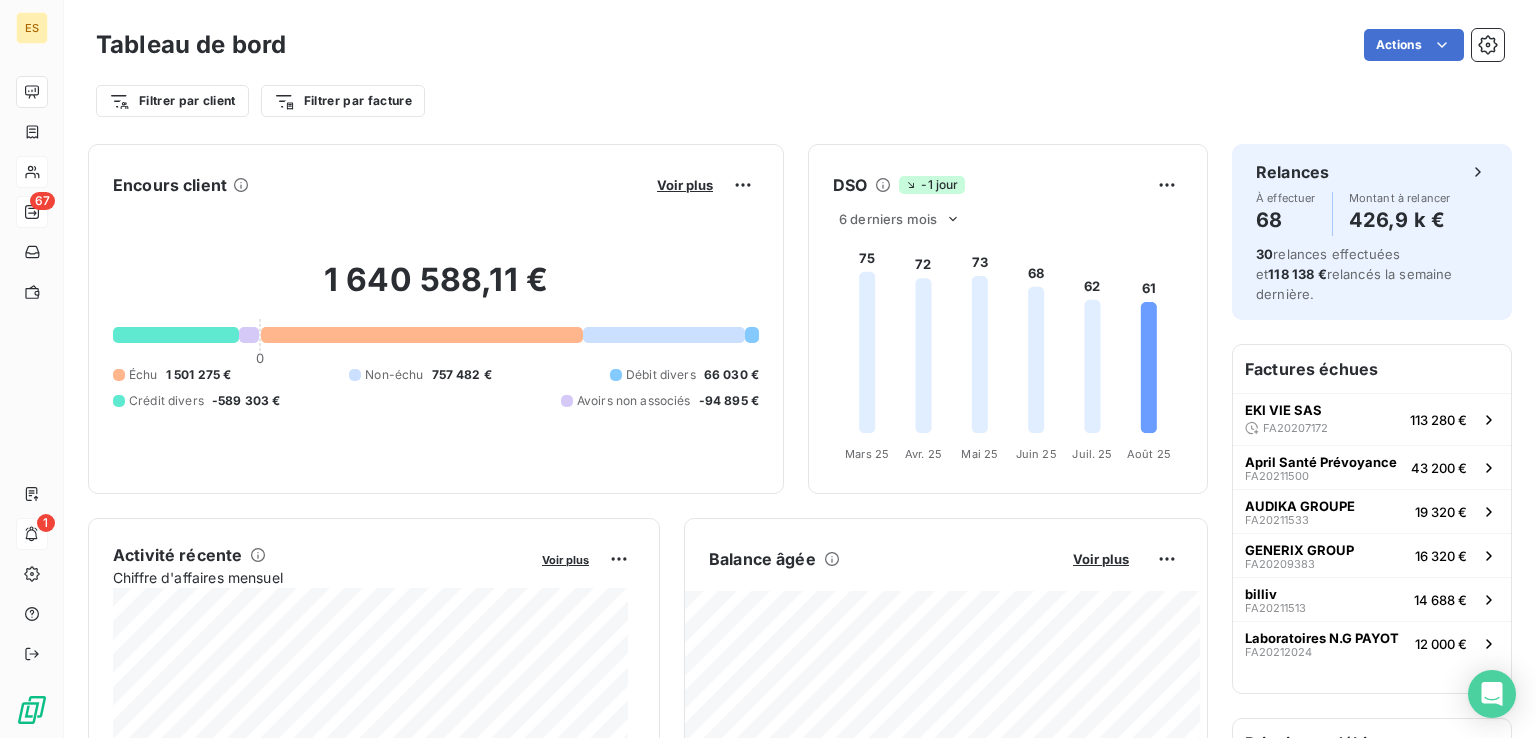click on "1 640 588,11 € 0 Échu 1 501 275 € Non-échu 757 482 €   Débit divers 66 030 € Crédit divers -589 303 € Avoirs non associés -94 895 €" at bounding box center (436, 335) 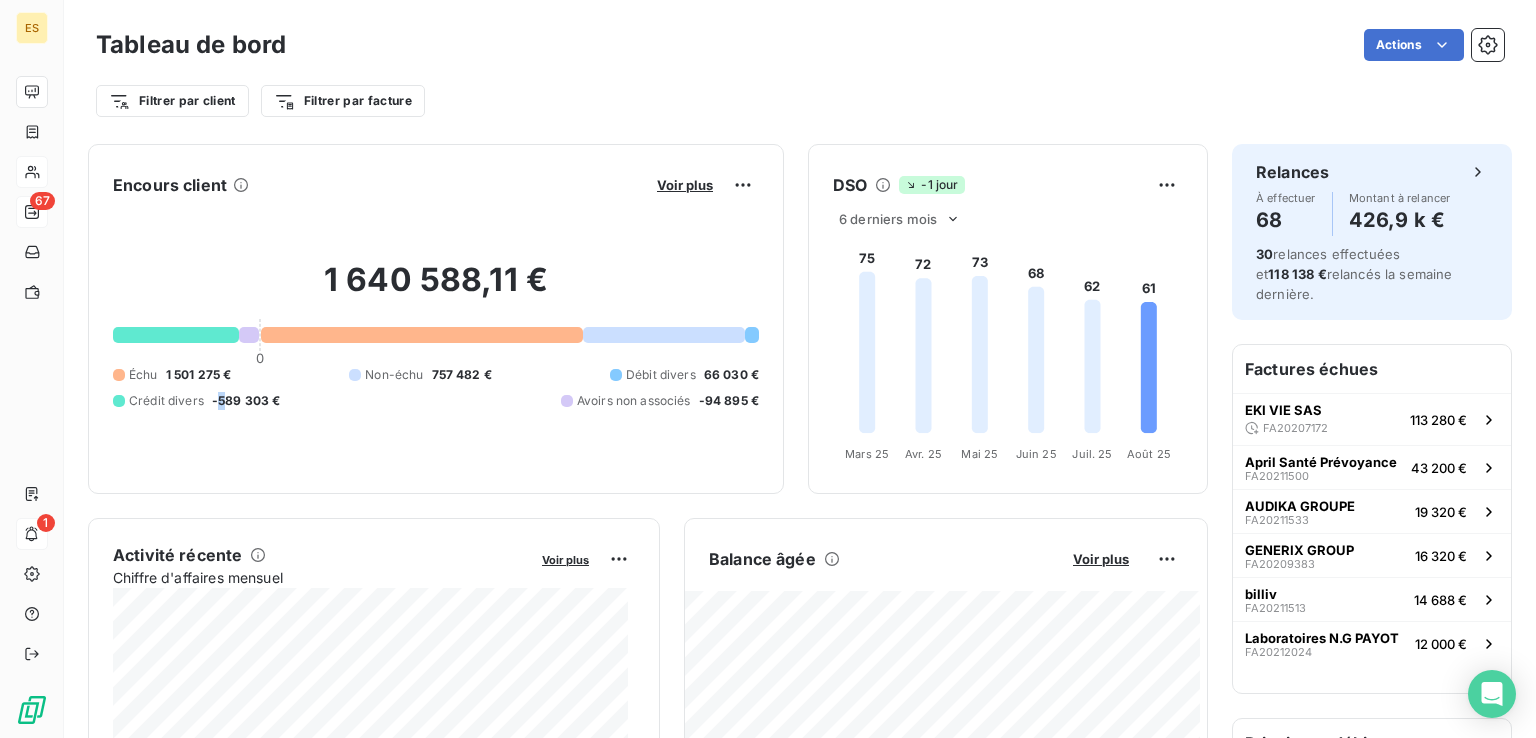 drag, startPoint x: 214, startPoint y: 405, endPoint x: 224, endPoint y: 408, distance: 10.440307 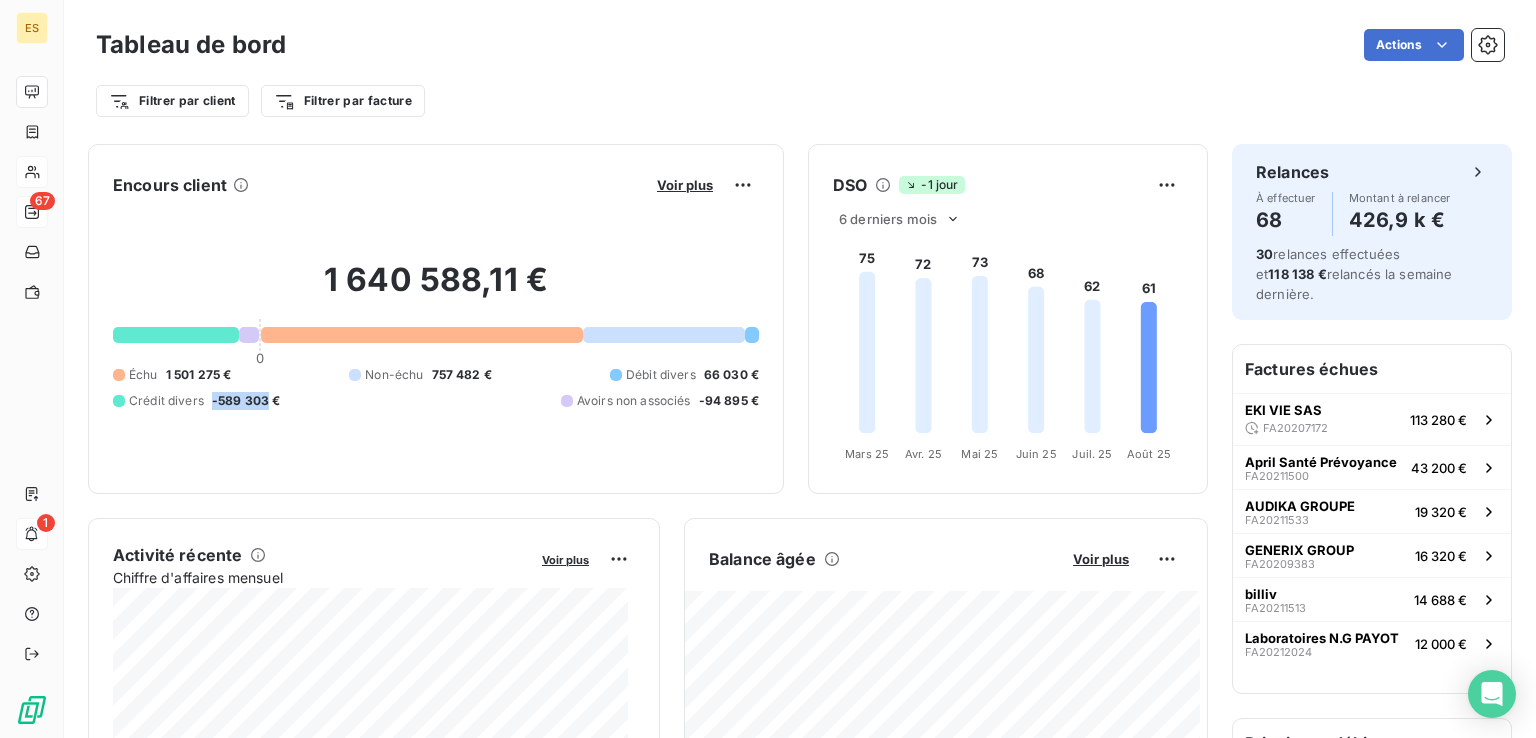 drag, startPoint x: 210, startPoint y: 402, endPoint x: 267, endPoint y: 405, distance: 57.07889 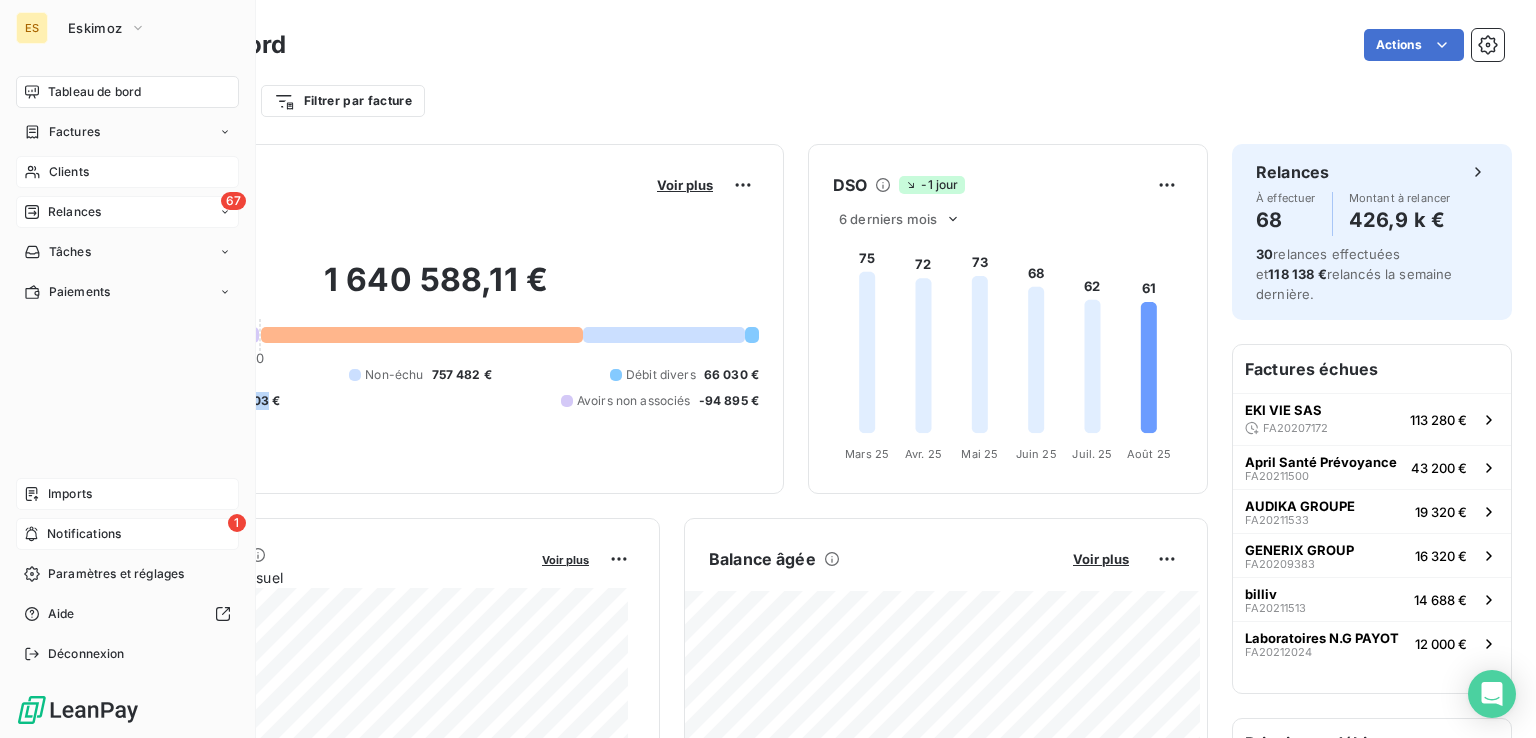 click on "Imports" at bounding box center [127, 494] 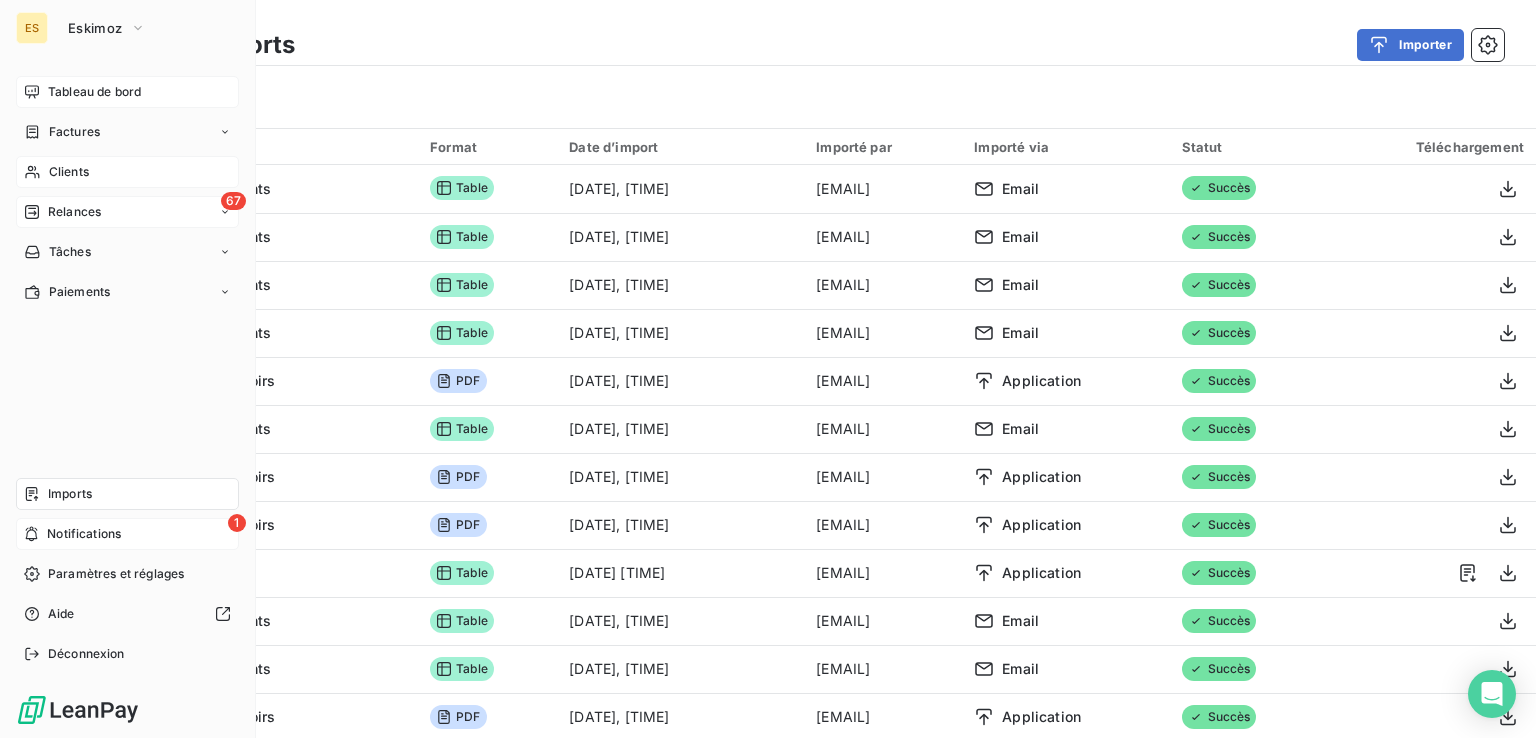 click on "Tableau de bord" at bounding box center (94, 92) 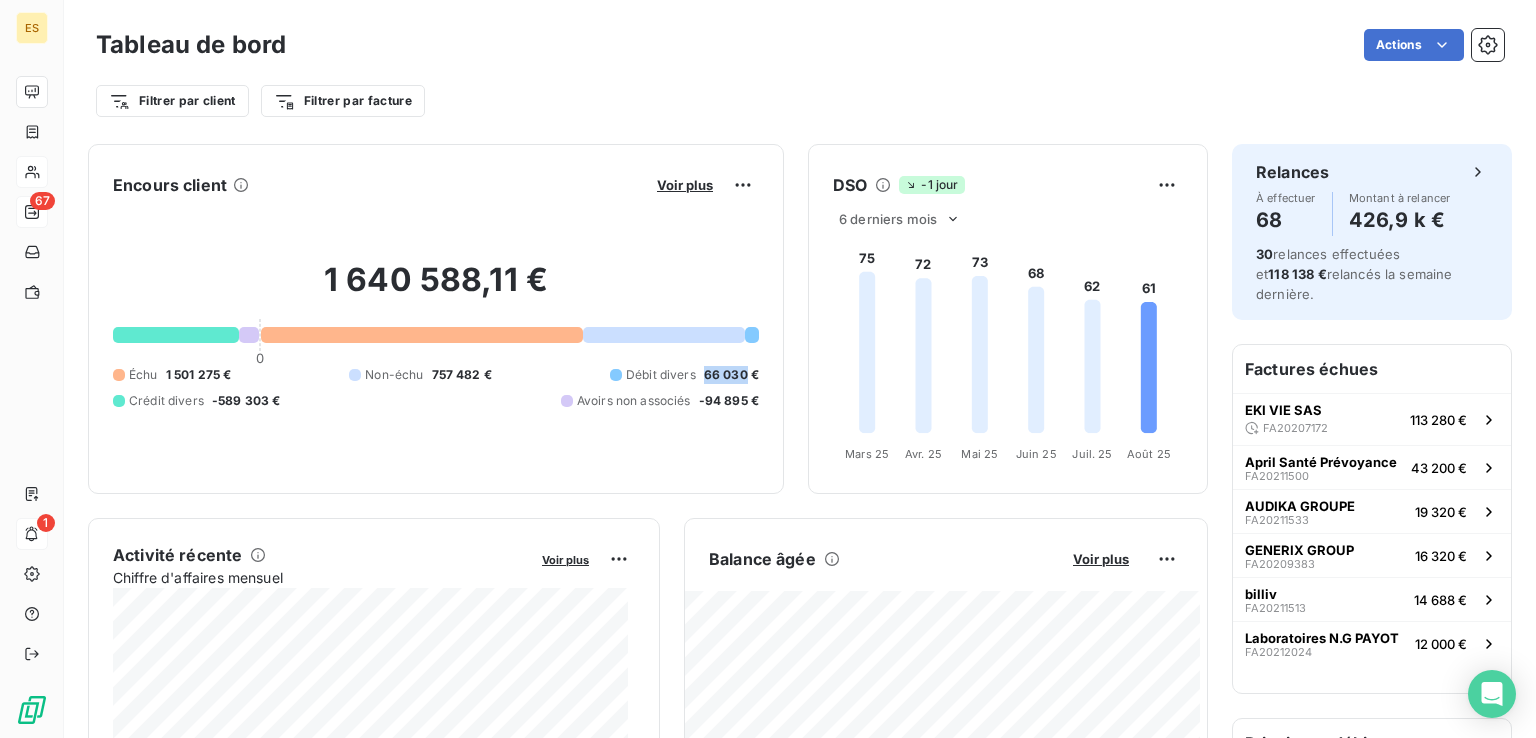 drag, startPoint x: 689, startPoint y: 380, endPoint x: 731, endPoint y: 385, distance: 42.296574 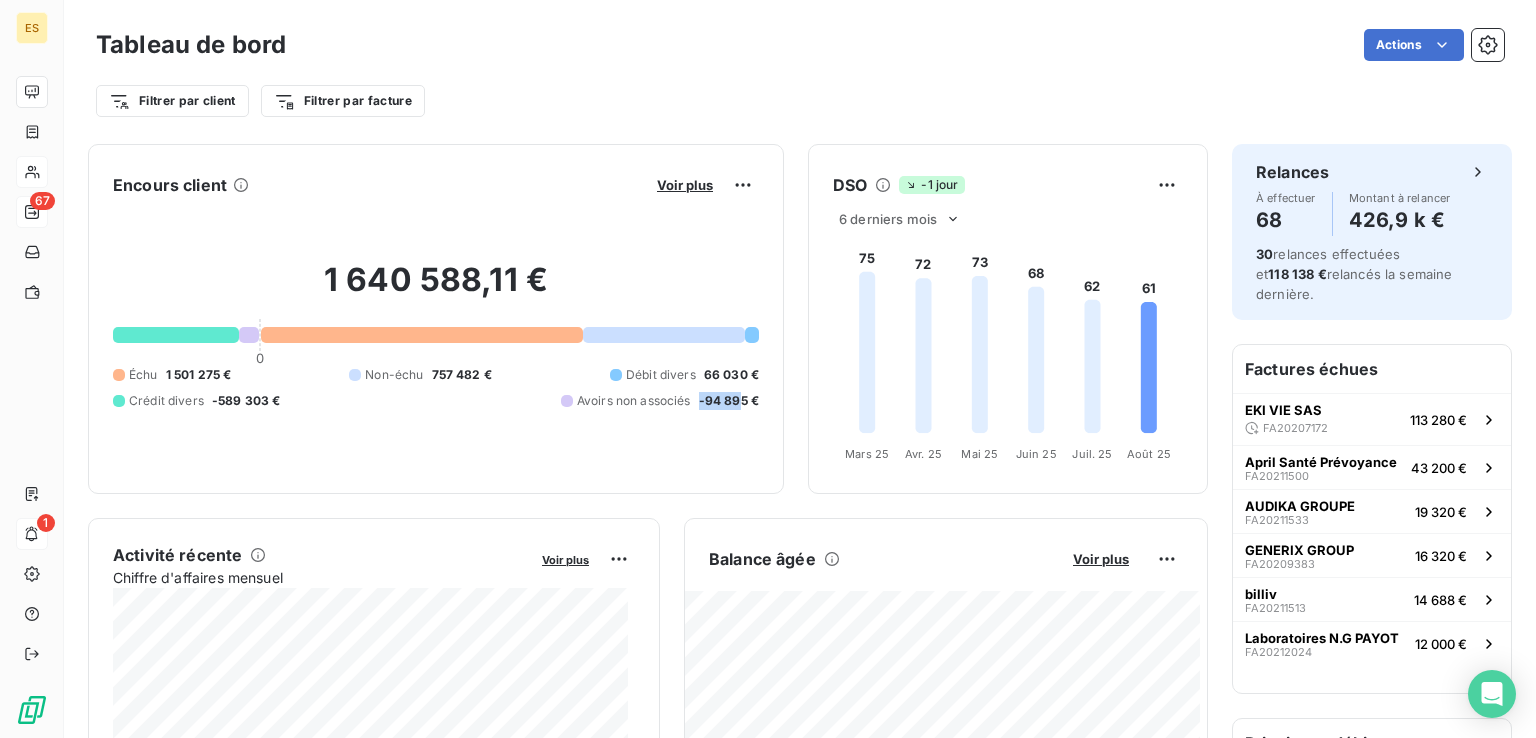 drag, startPoint x: 684, startPoint y: 403, endPoint x: 726, endPoint y: 411, distance: 42.755116 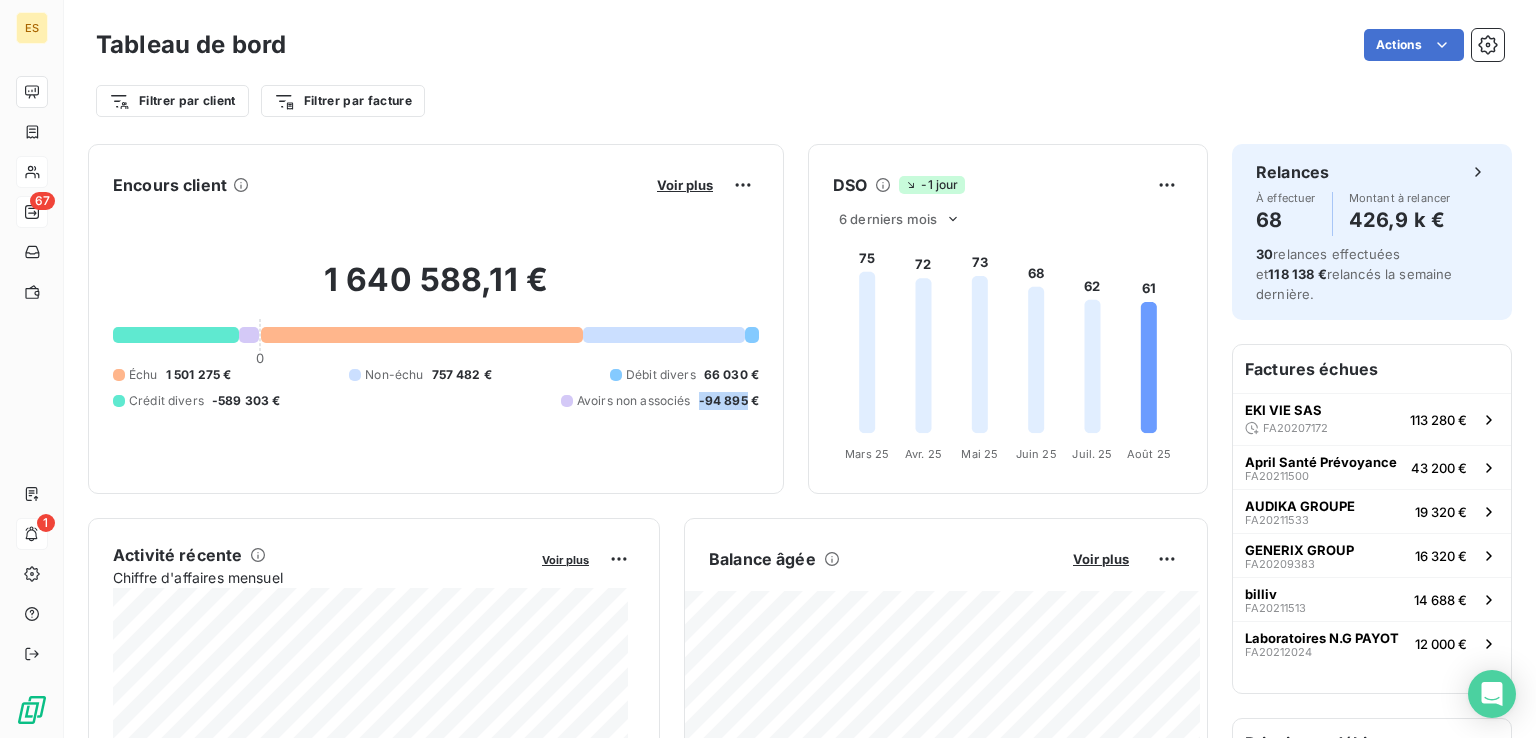 drag, startPoint x: 684, startPoint y: 398, endPoint x: 732, endPoint y: 405, distance: 48.507732 